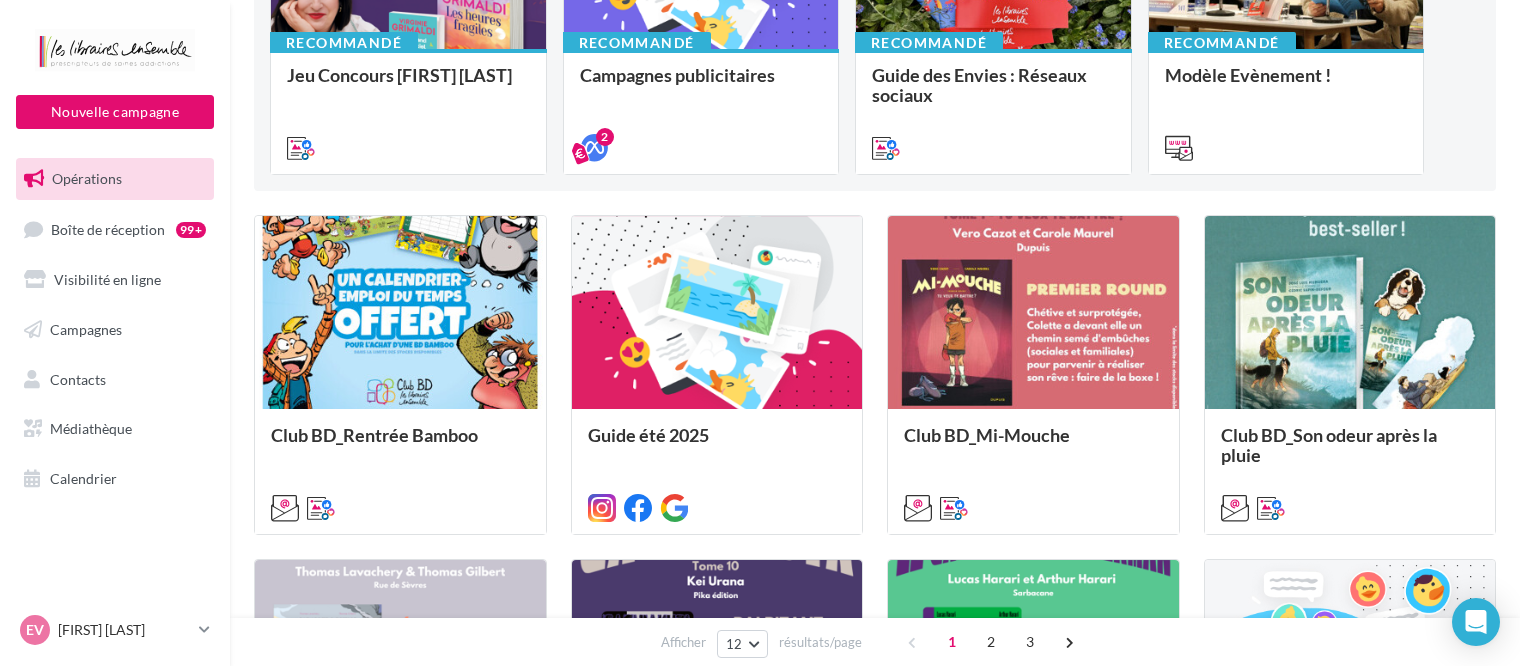 scroll, scrollTop: 400, scrollLeft: 0, axis: vertical 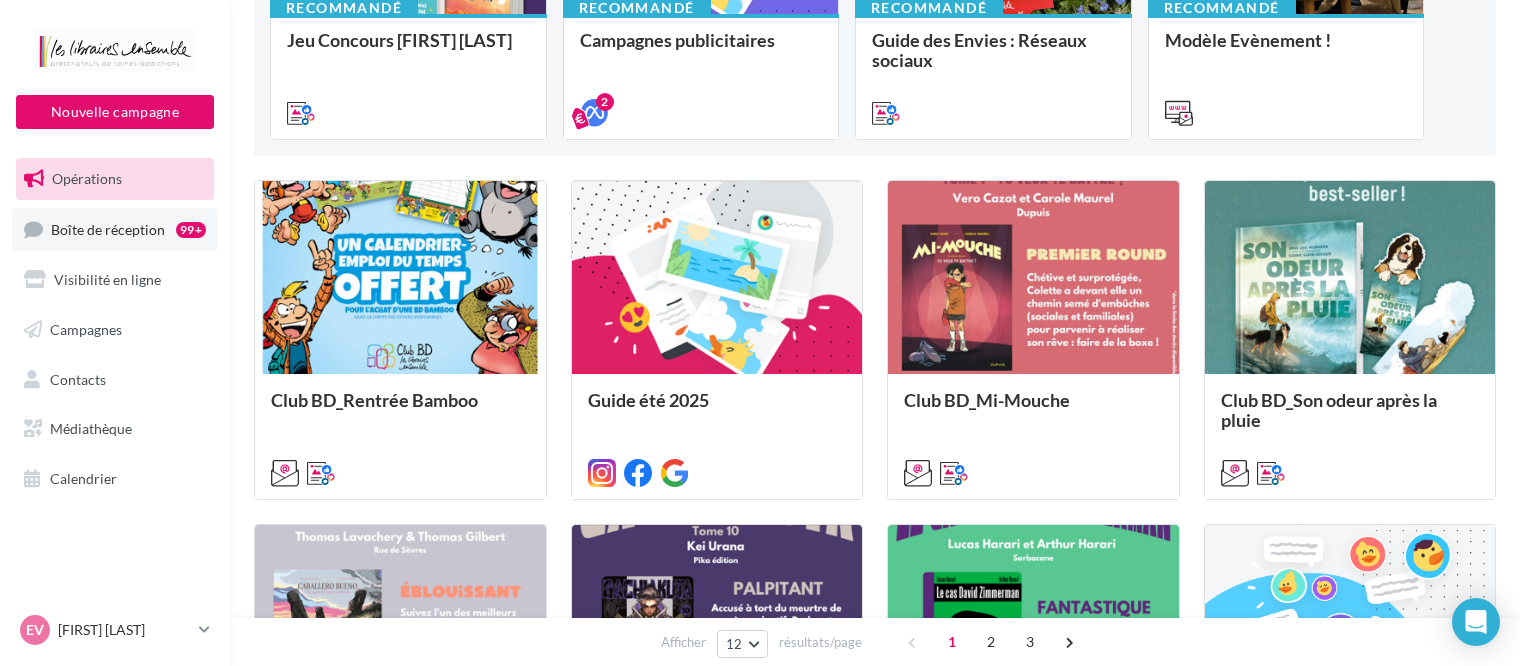 click on "Boîte de réception" at bounding box center [108, 228] 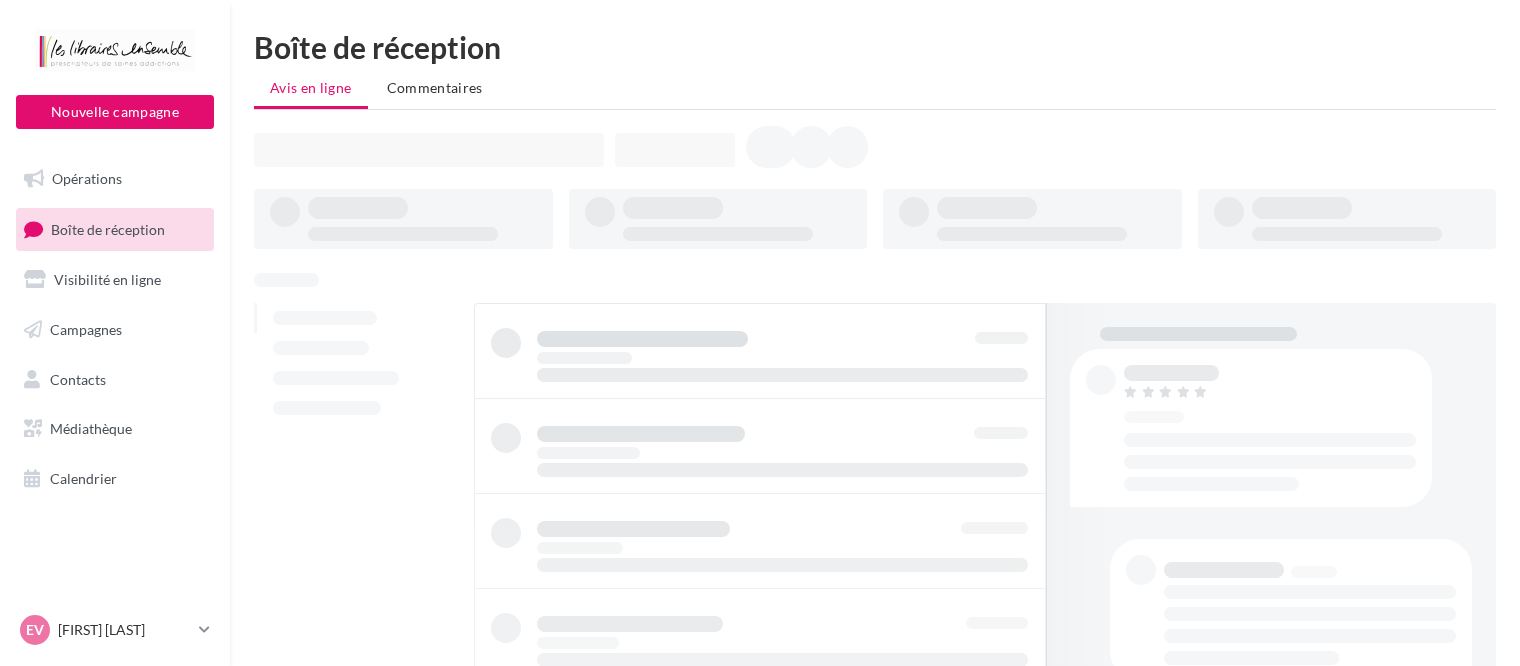scroll, scrollTop: 0, scrollLeft: 0, axis: both 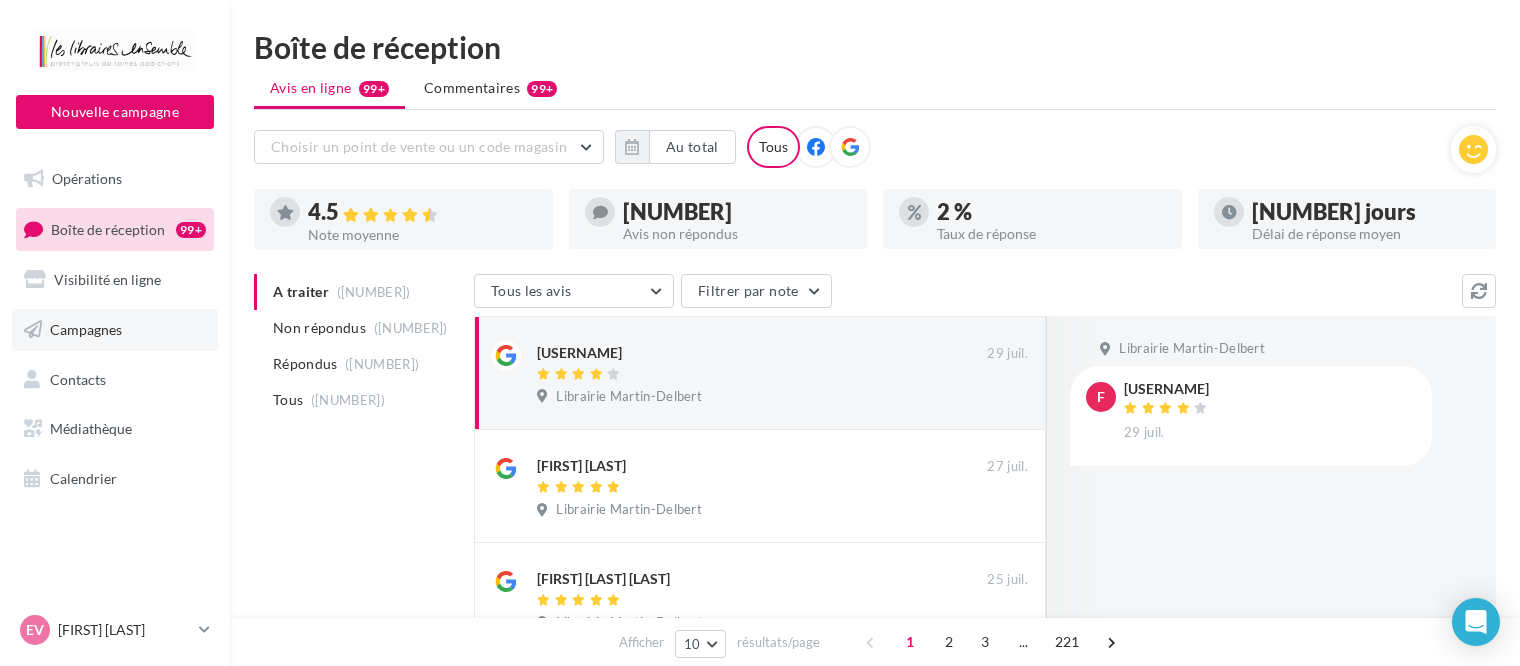 click on "Campagnes" at bounding box center [86, 329] 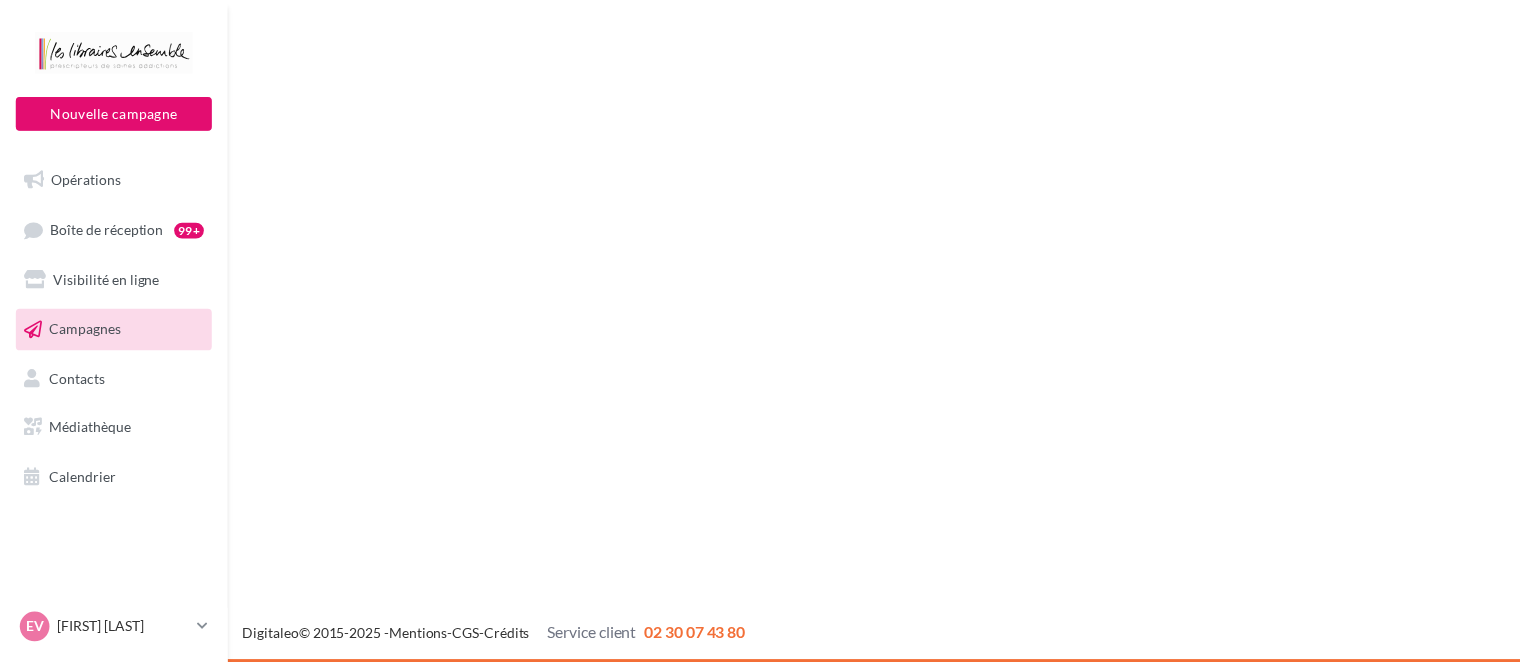 scroll, scrollTop: 0, scrollLeft: 0, axis: both 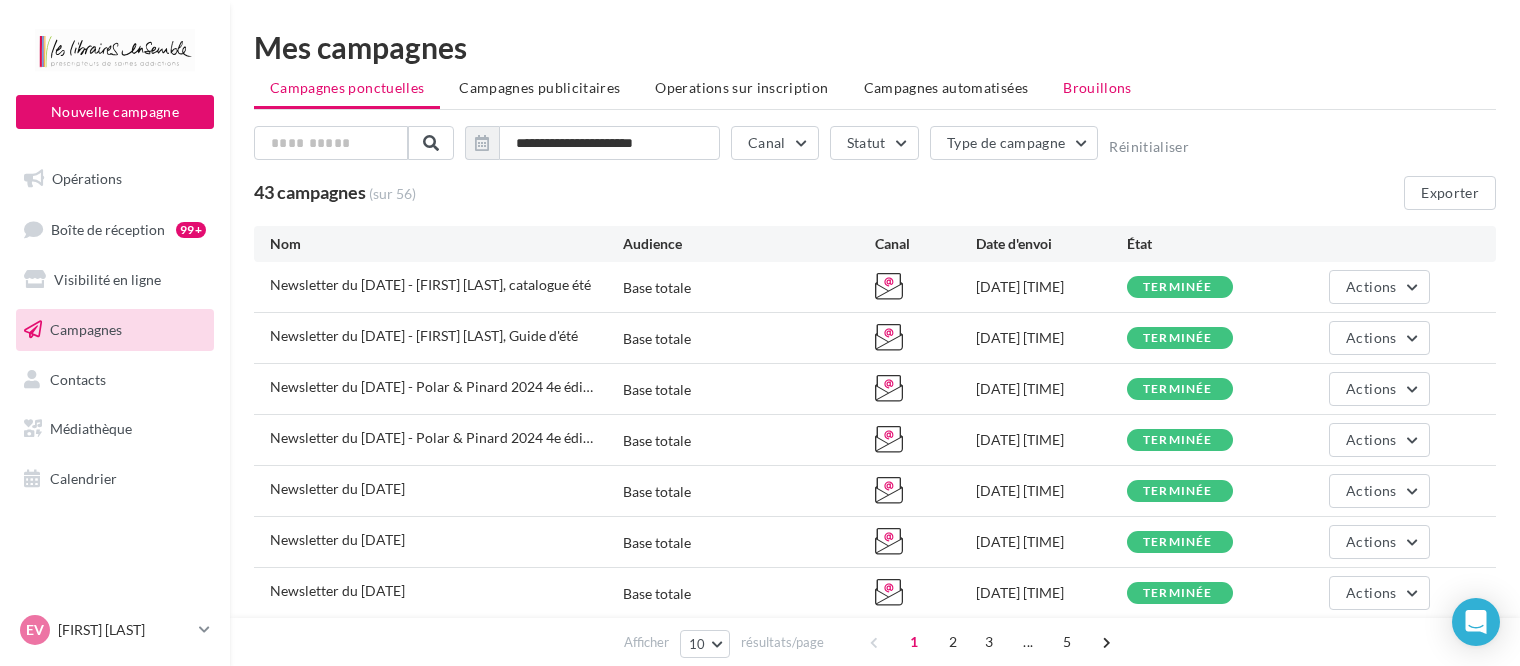 click on "Brouillons" at bounding box center [1097, 87] 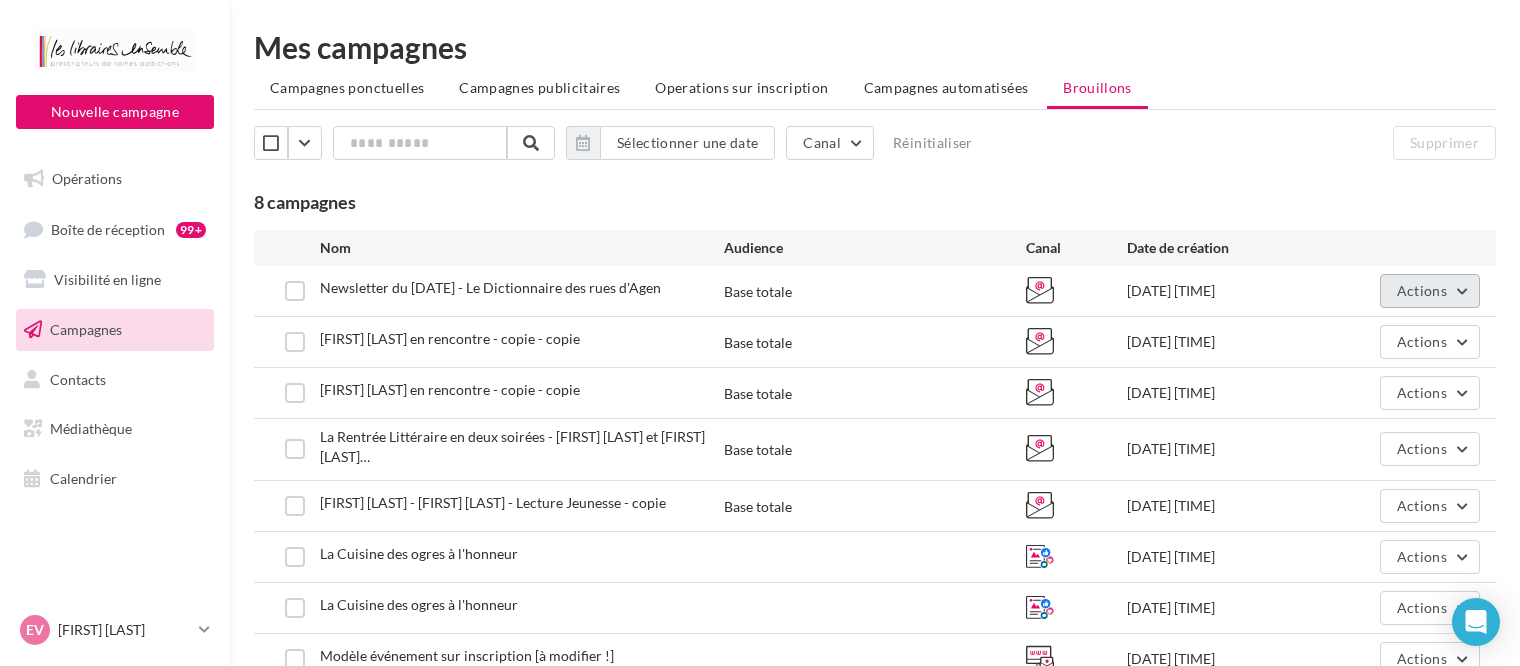 click on "Actions" at bounding box center (1430, 291) 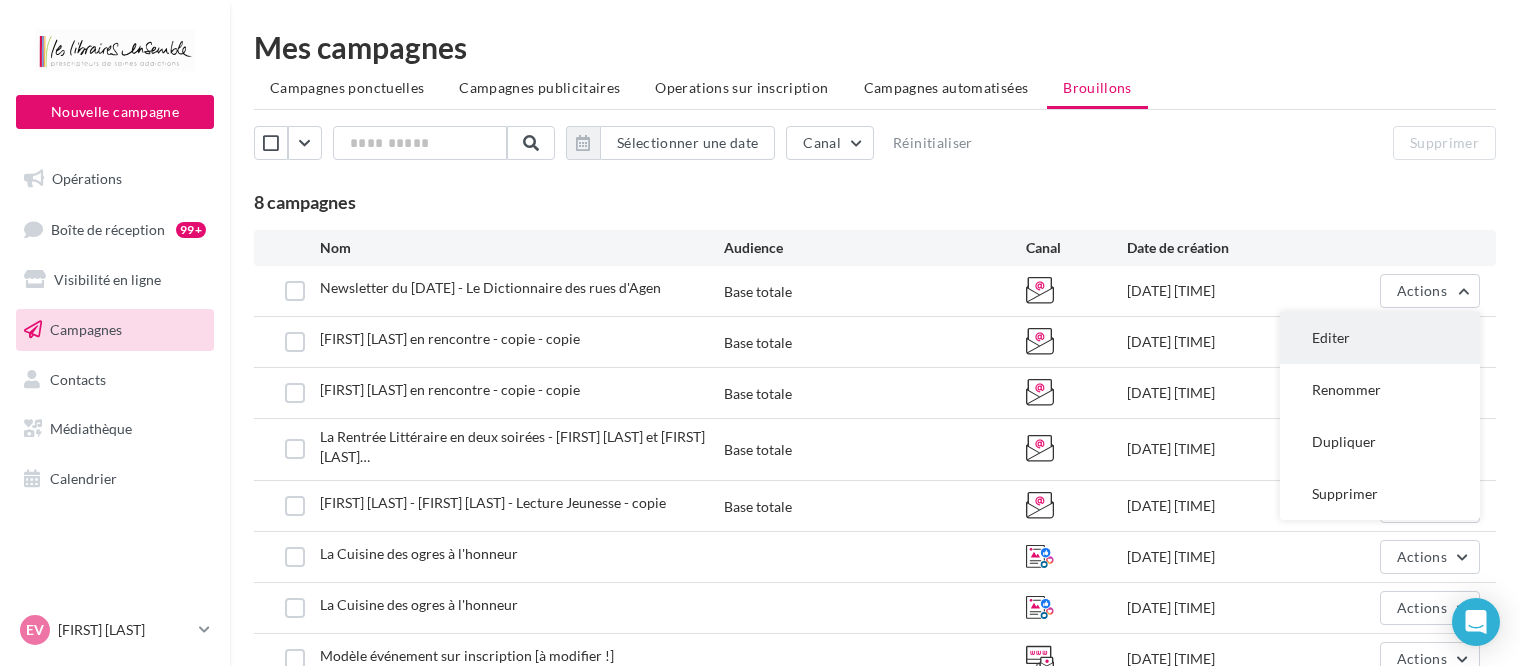 click on "Editer" at bounding box center [1380, 338] 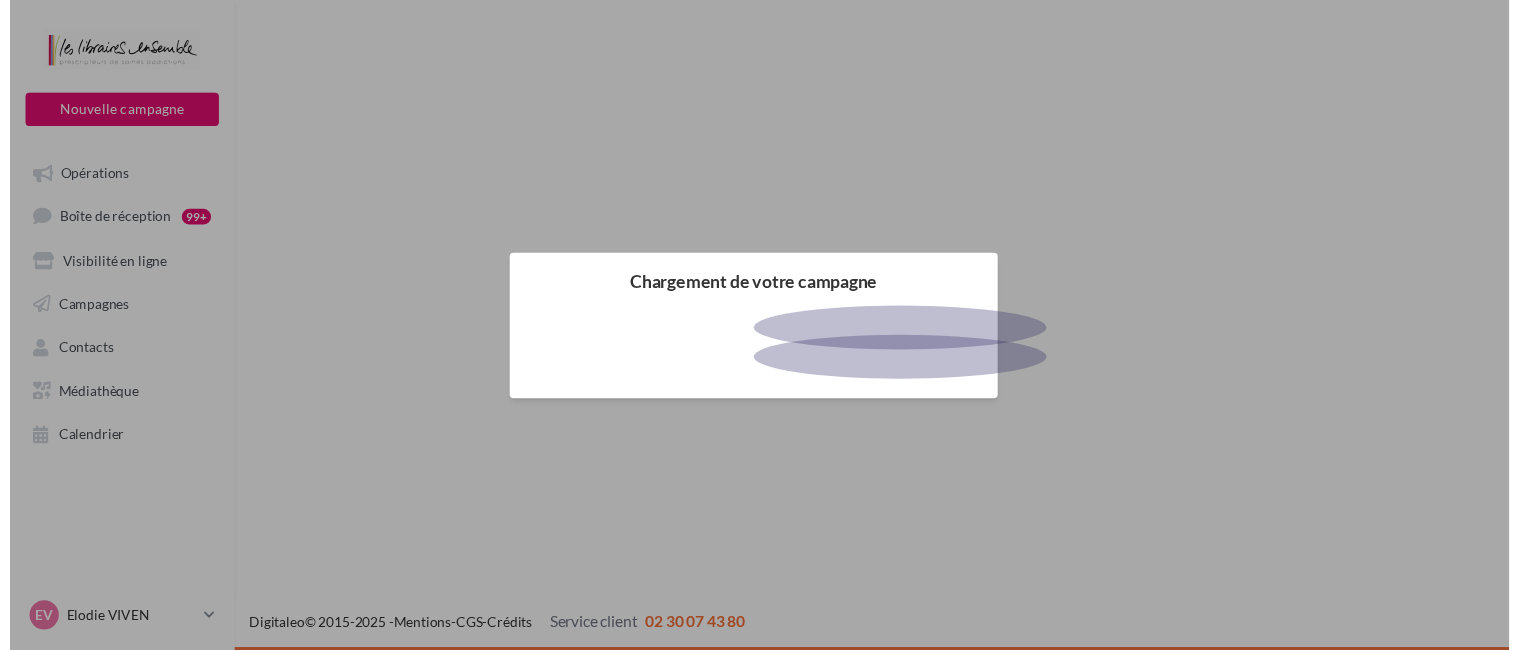 scroll, scrollTop: 0, scrollLeft: 0, axis: both 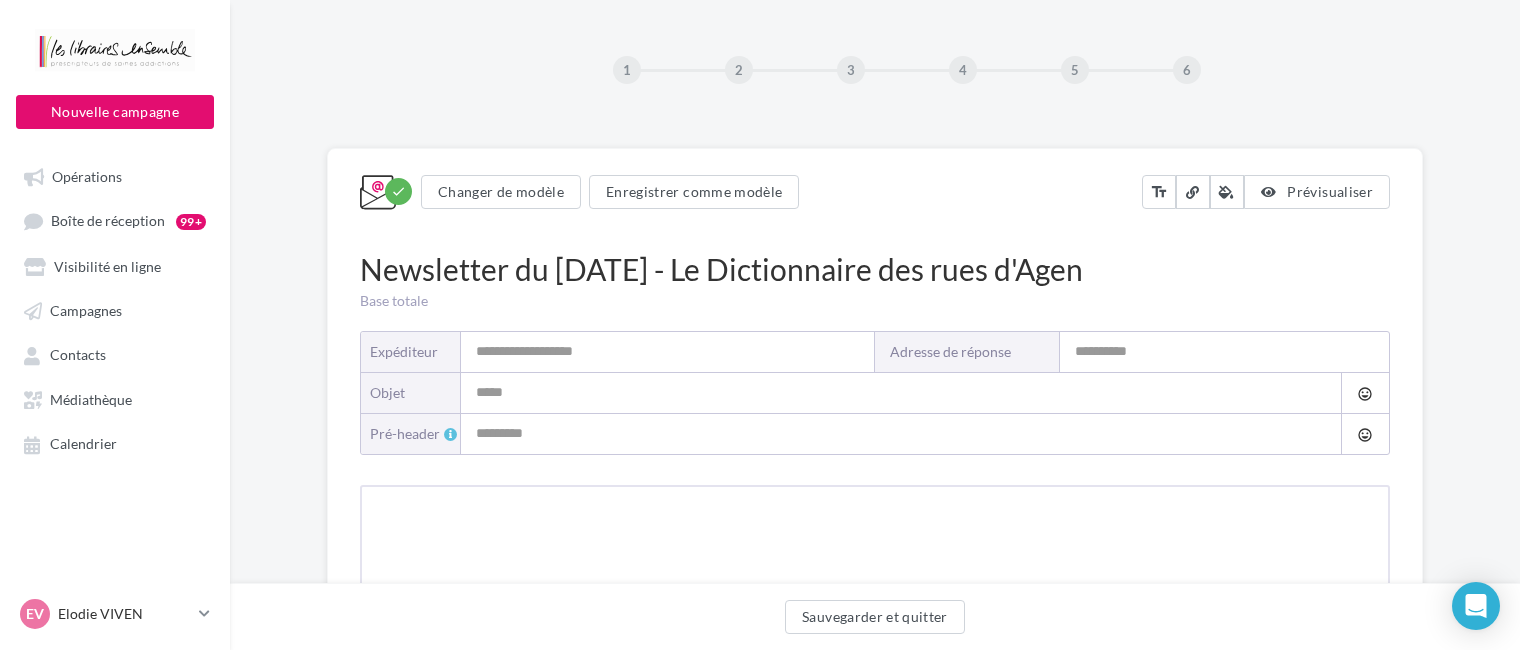 type on "**********" 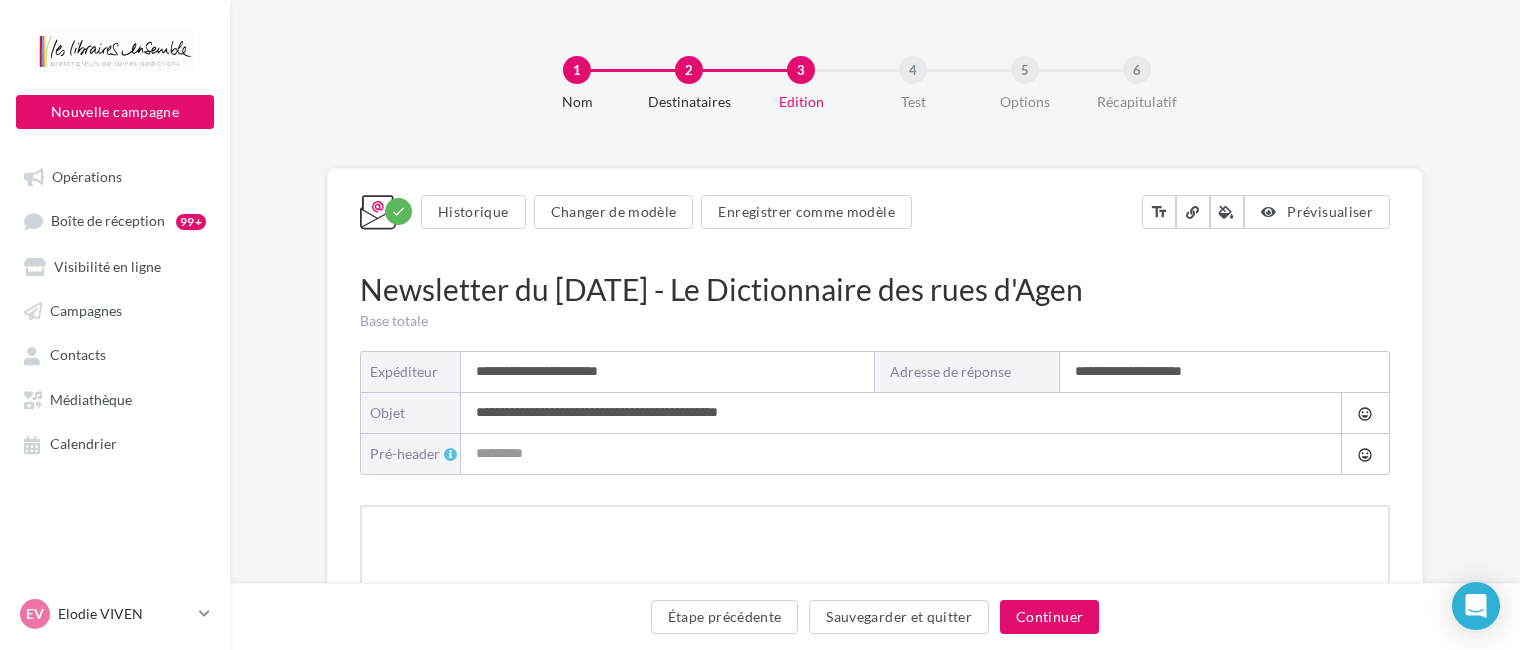 type on "**********" 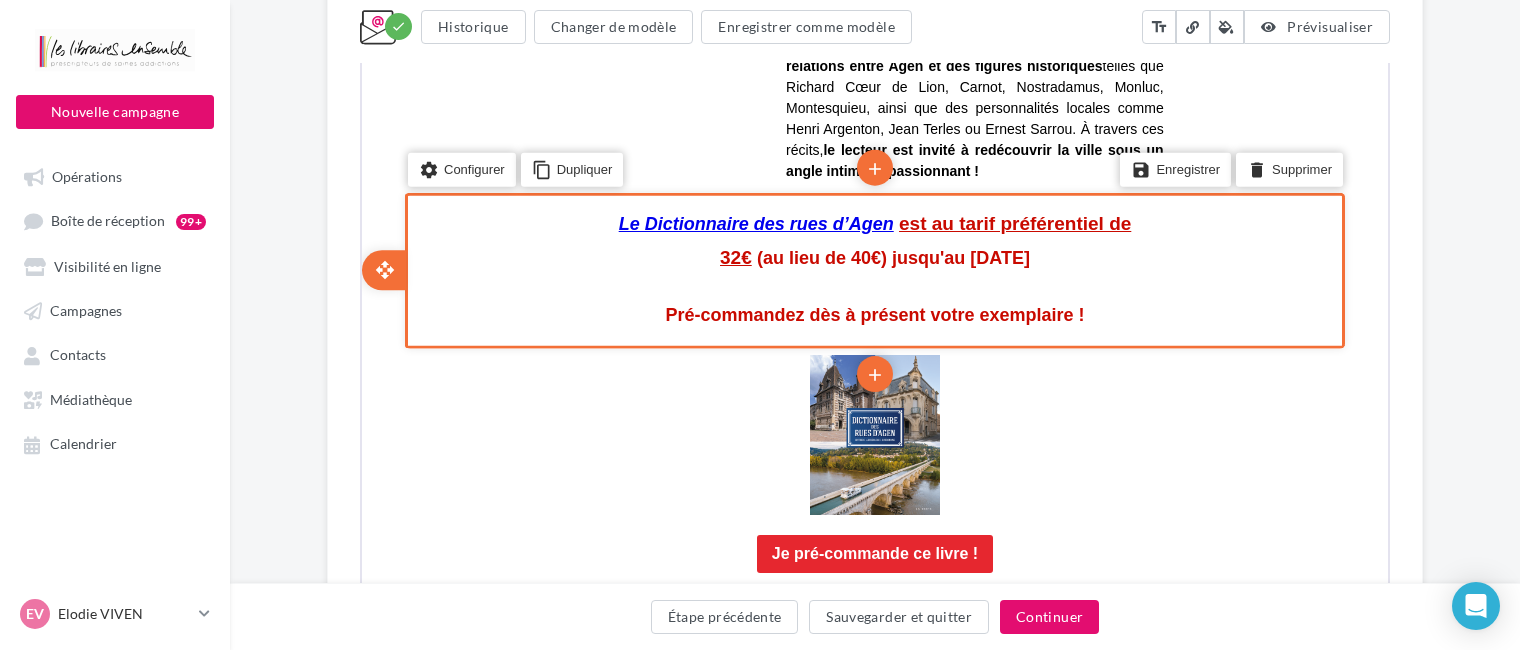 scroll, scrollTop: 1400, scrollLeft: 0, axis: vertical 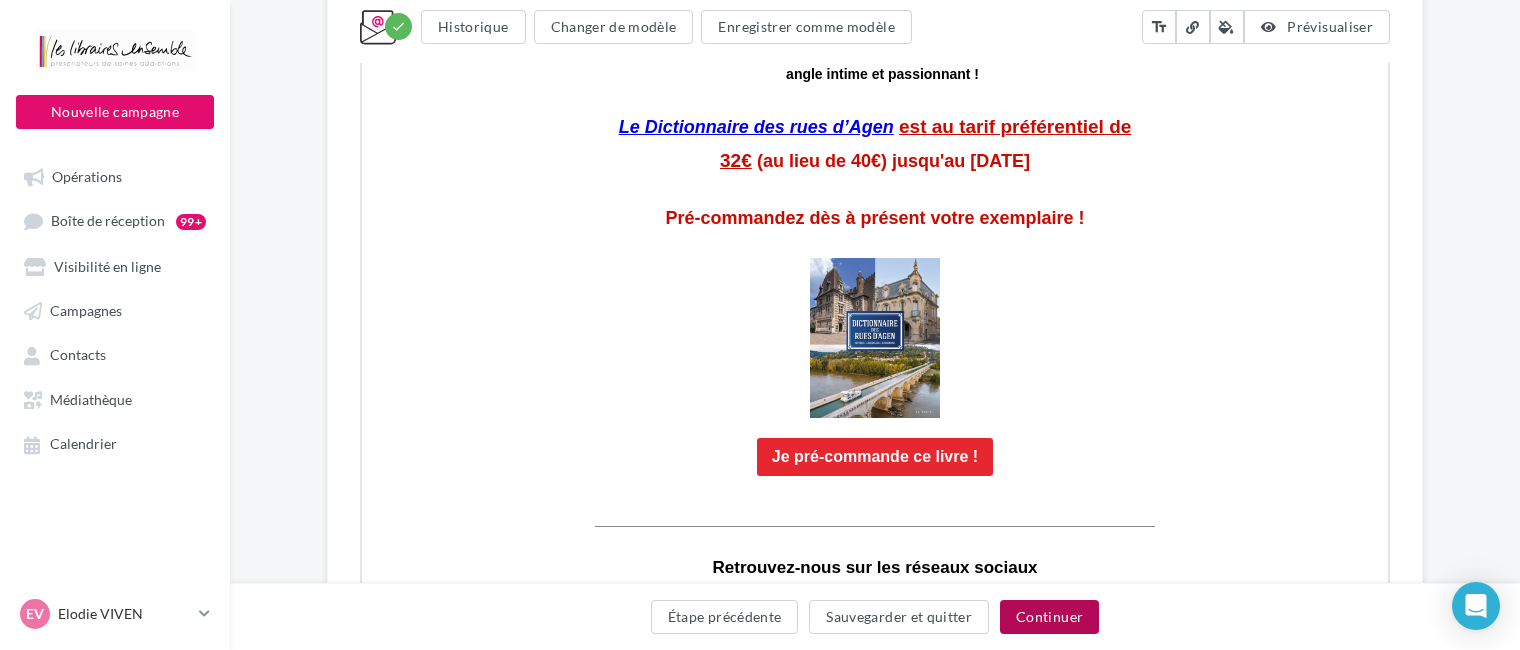 click on "Continuer" at bounding box center [1049, 617] 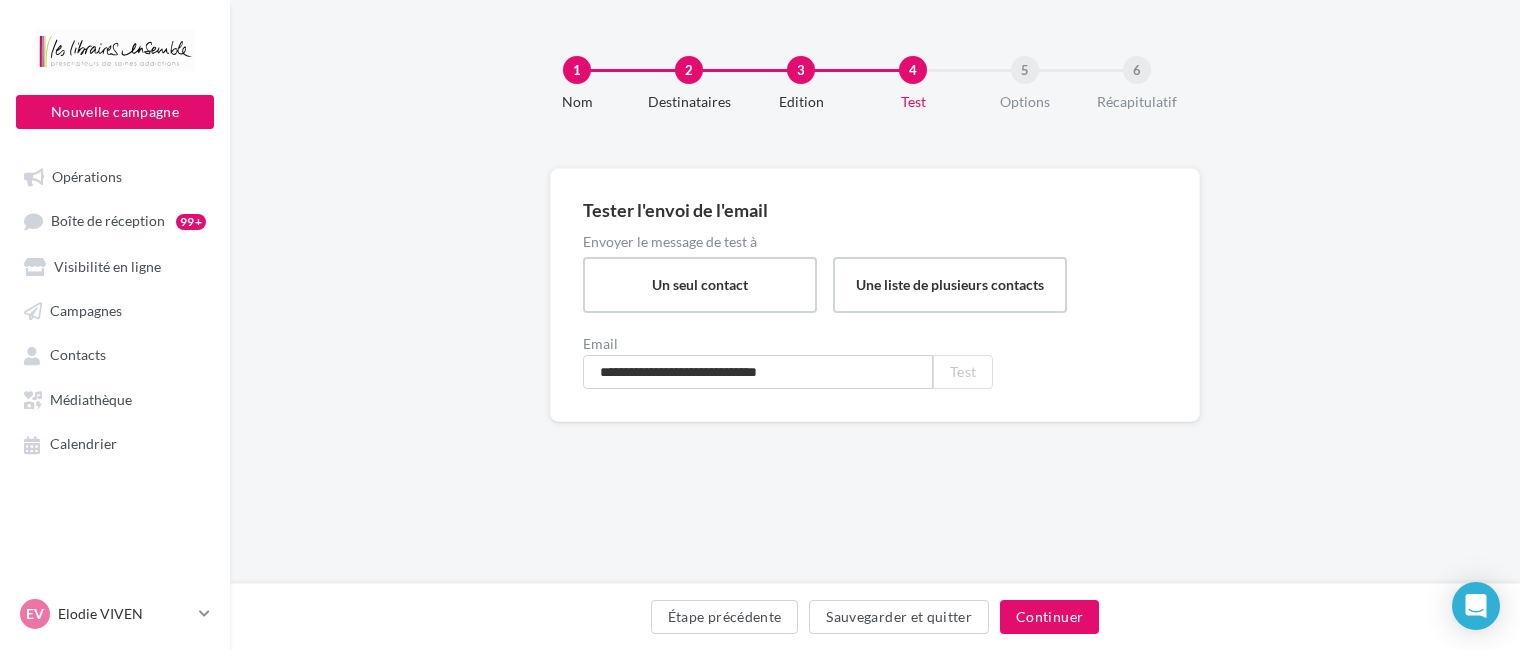 scroll, scrollTop: 4, scrollLeft: 0, axis: vertical 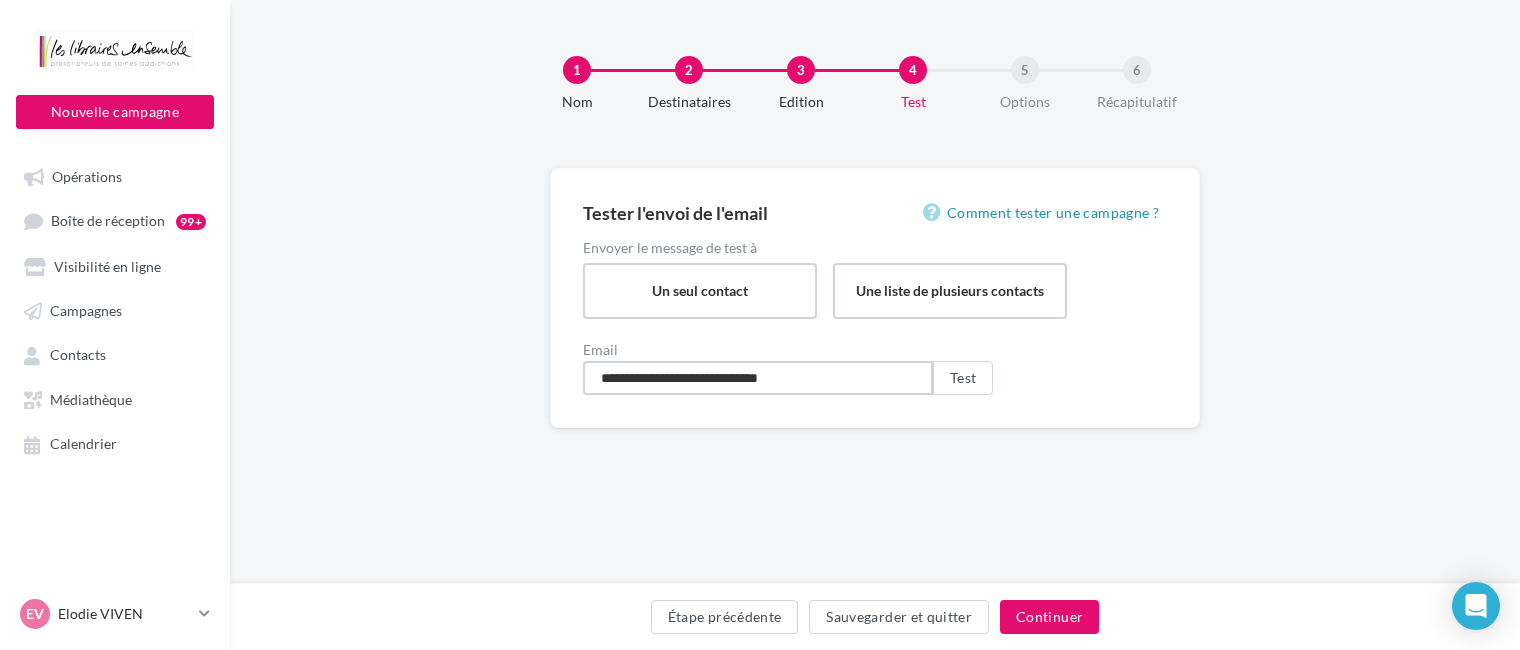 drag, startPoint x: 836, startPoint y: 368, endPoint x: 553, endPoint y: 320, distance: 287.0418 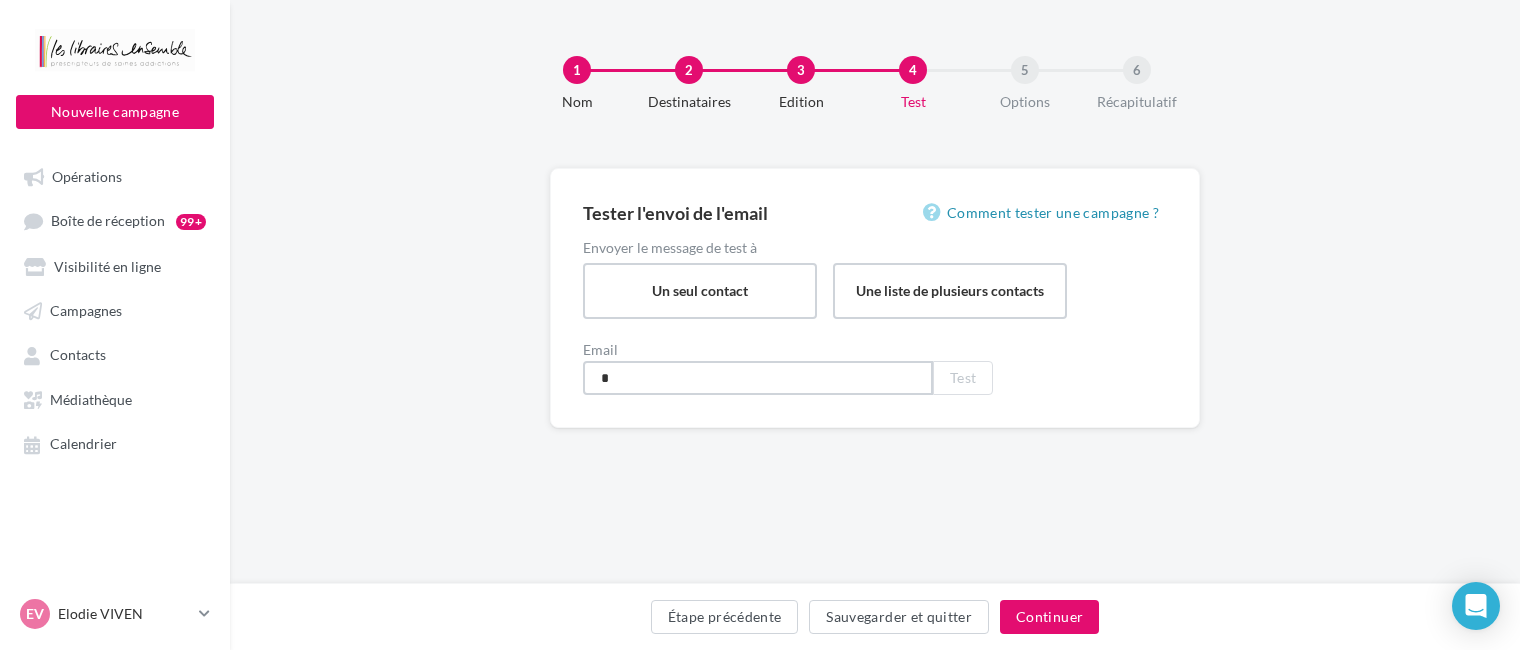 type on "**********" 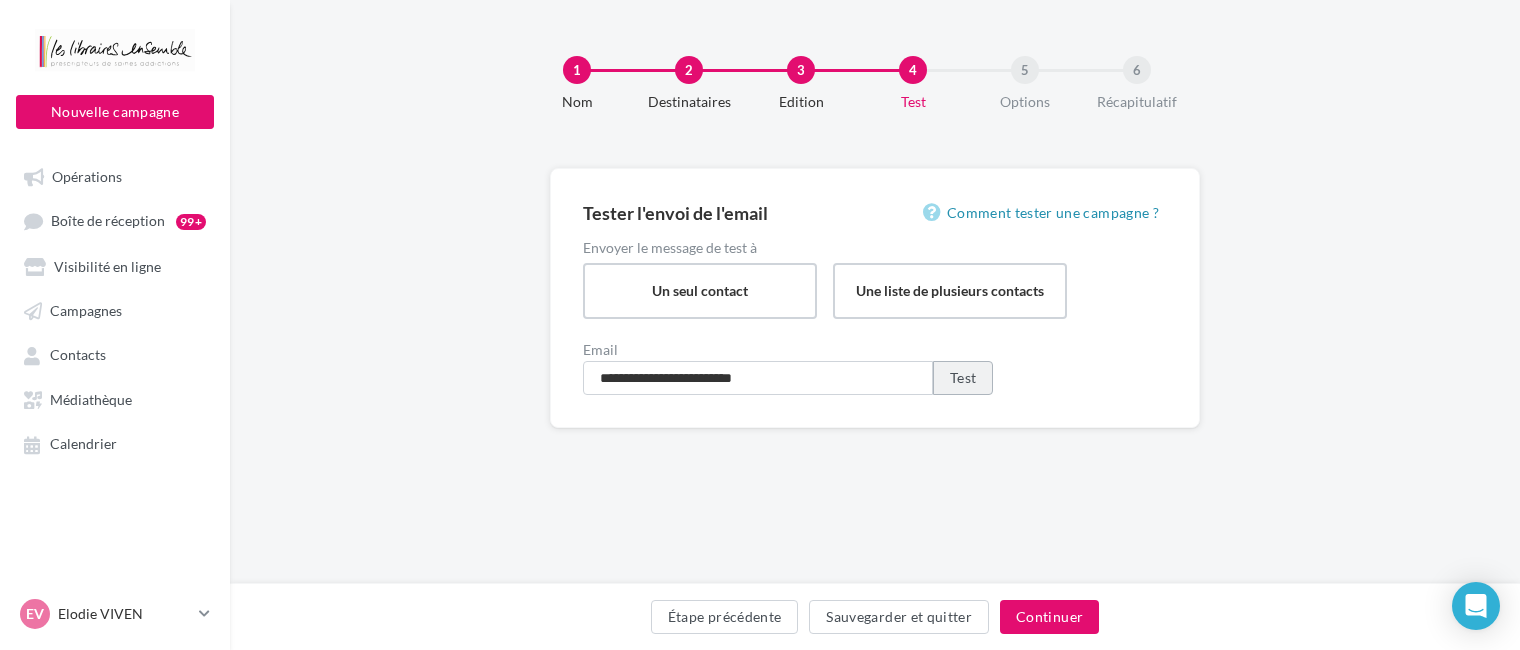 click on "Test" at bounding box center [963, 378] 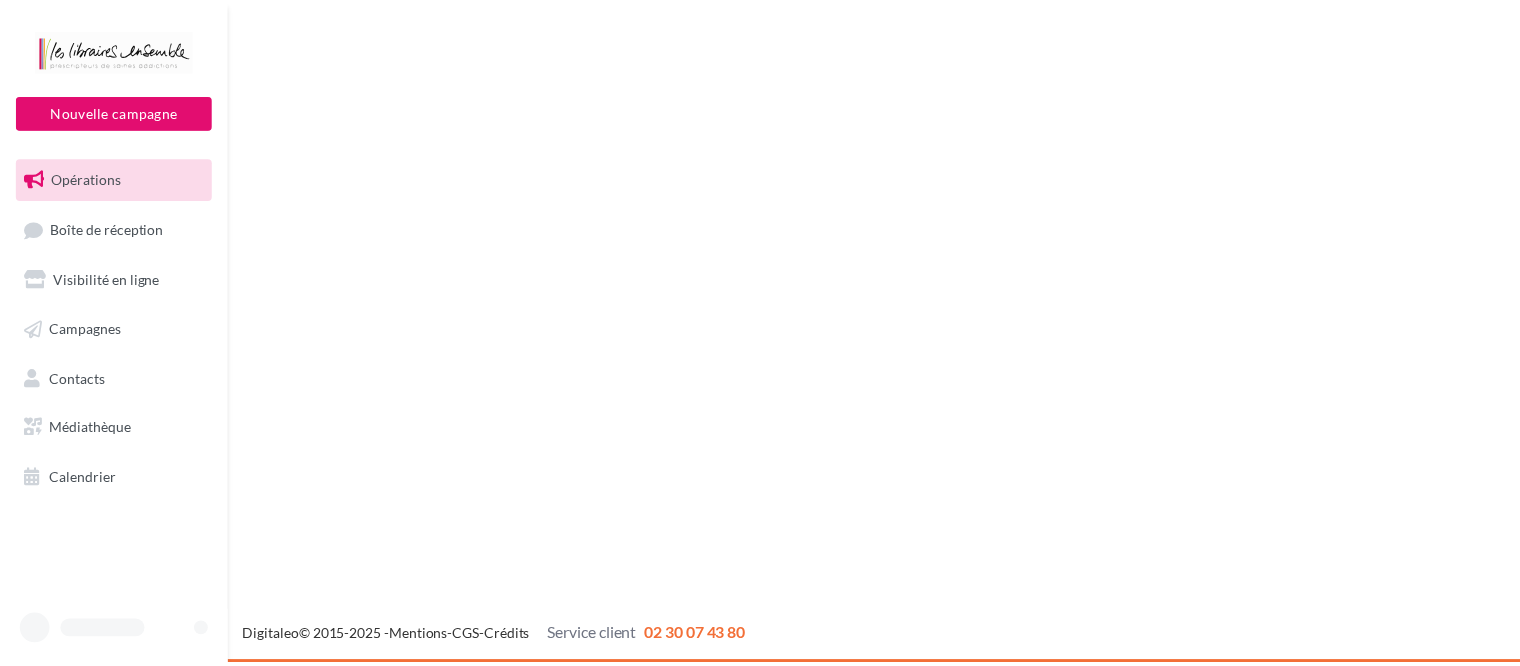 scroll, scrollTop: 0, scrollLeft: 0, axis: both 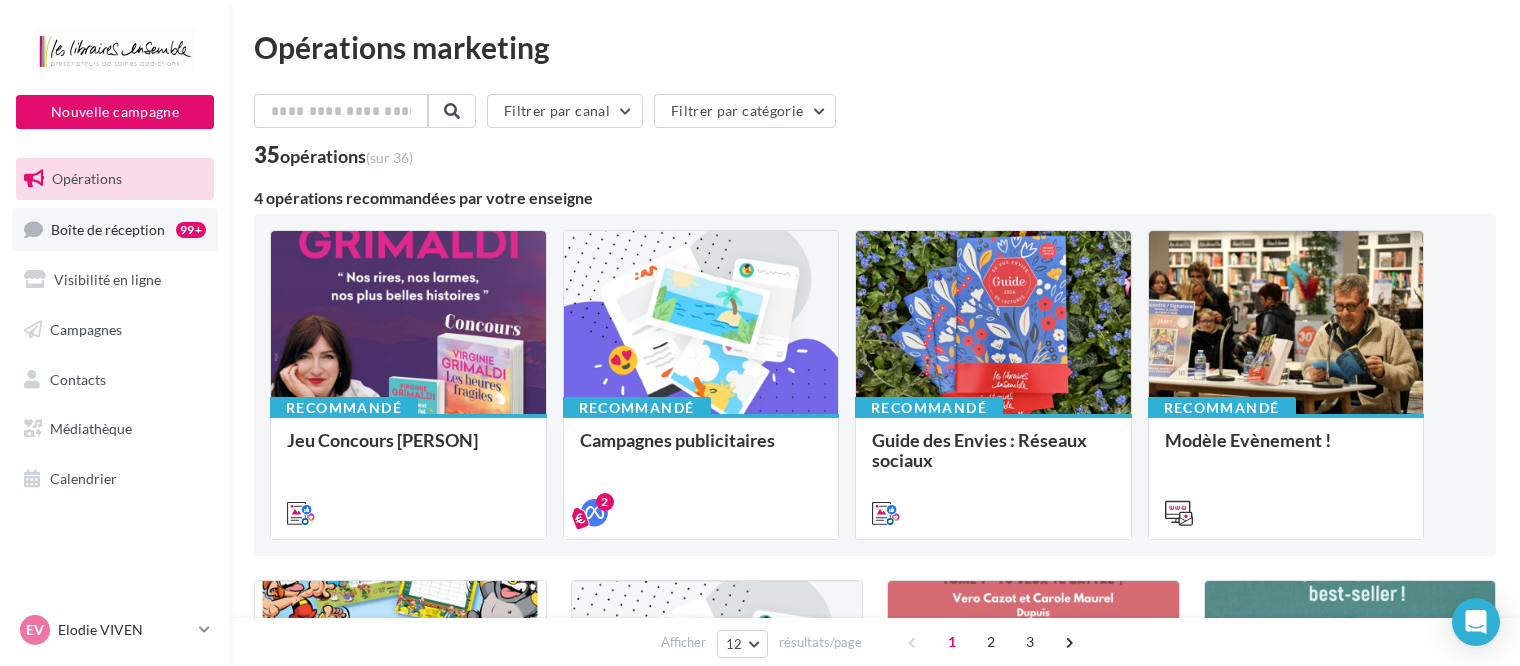 click on "Boîte de réception" at bounding box center (108, 228) 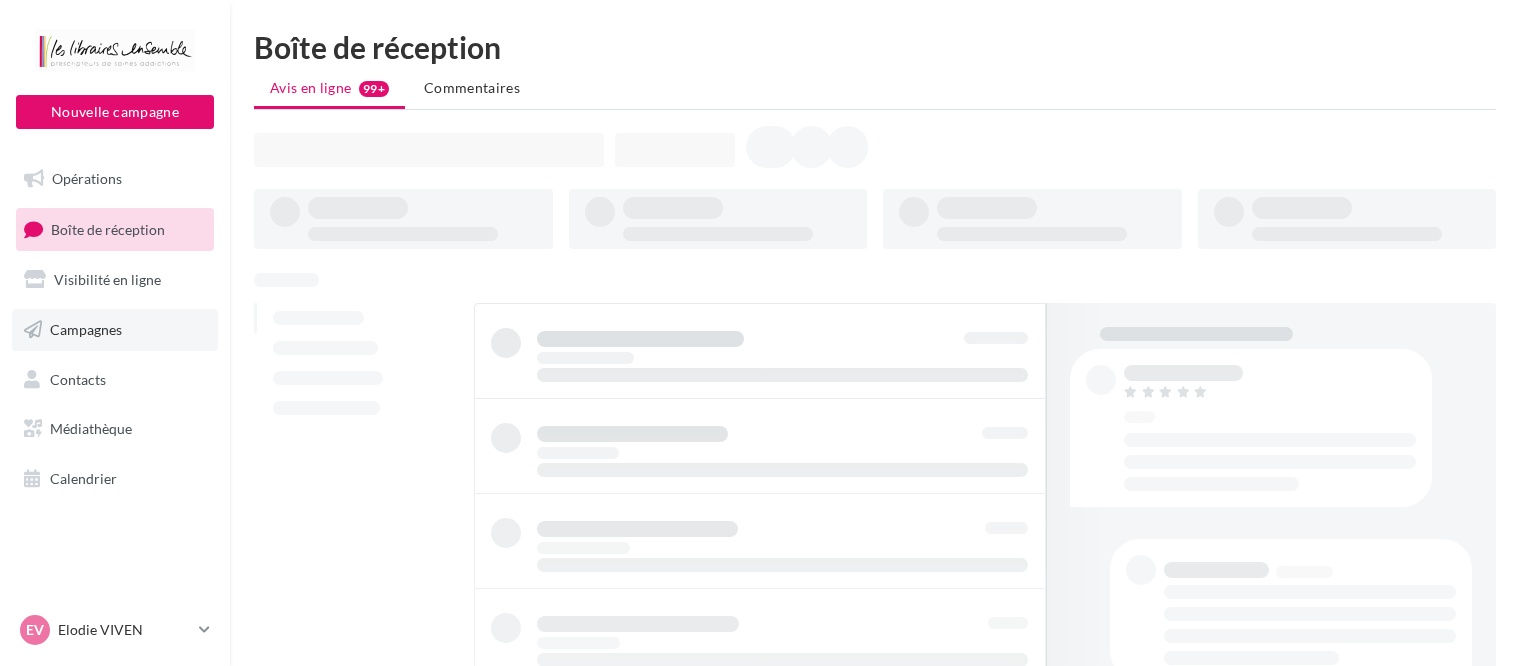 scroll, scrollTop: 0, scrollLeft: 0, axis: both 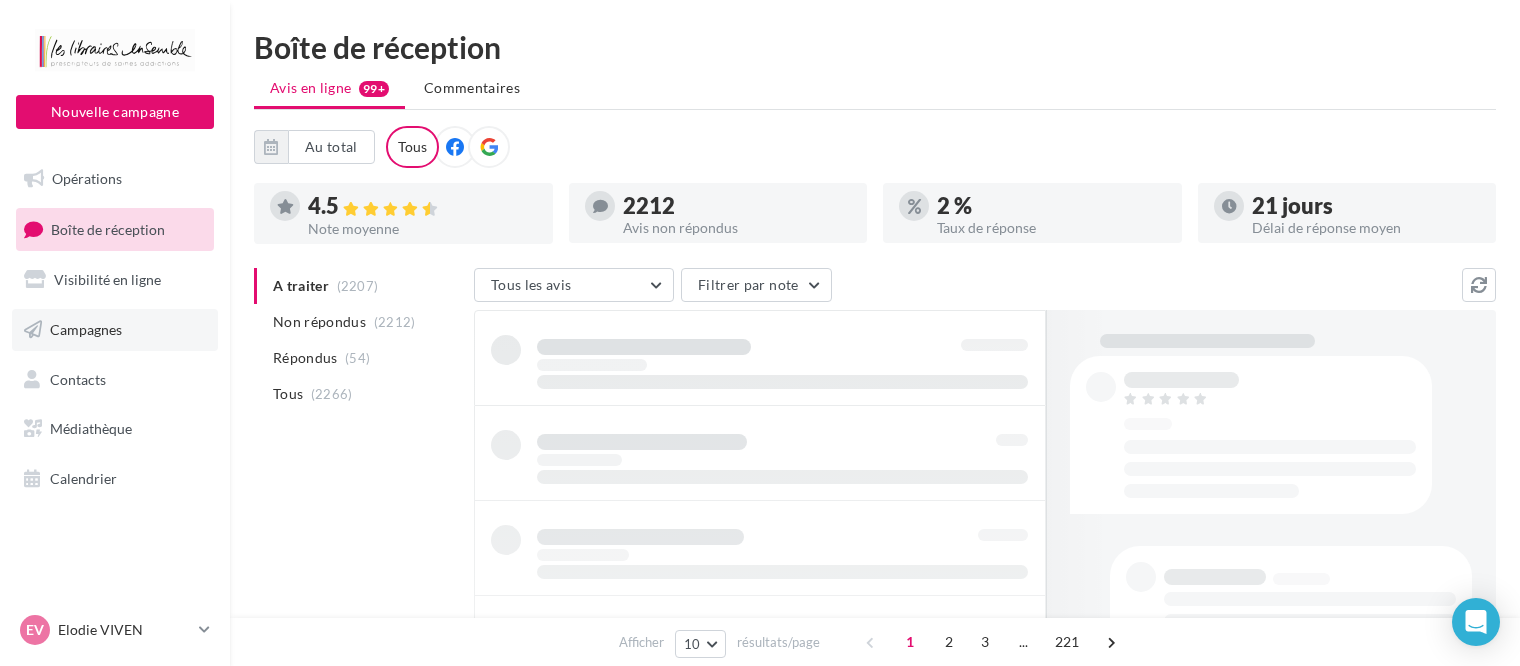 click on "Campagnes" at bounding box center (86, 329) 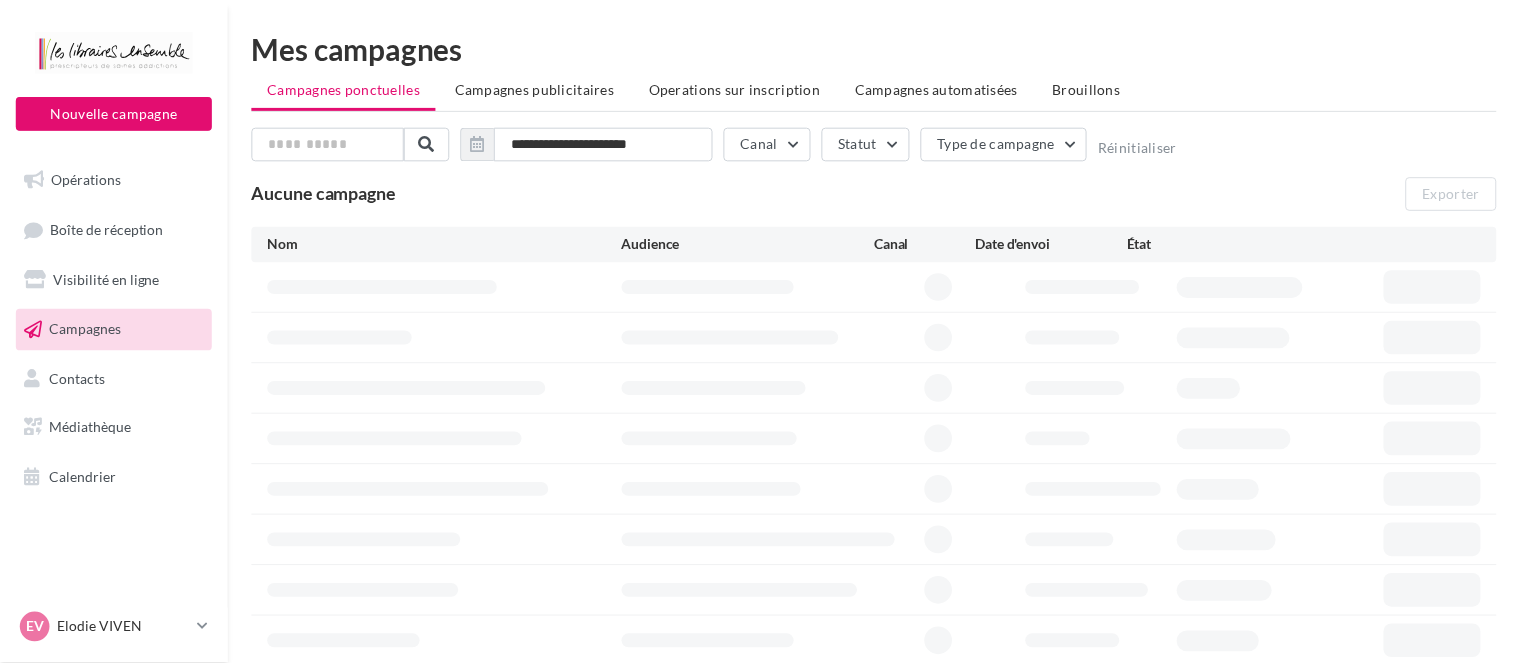scroll, scrollTop: 0, scrollLeft: 0, axis: both 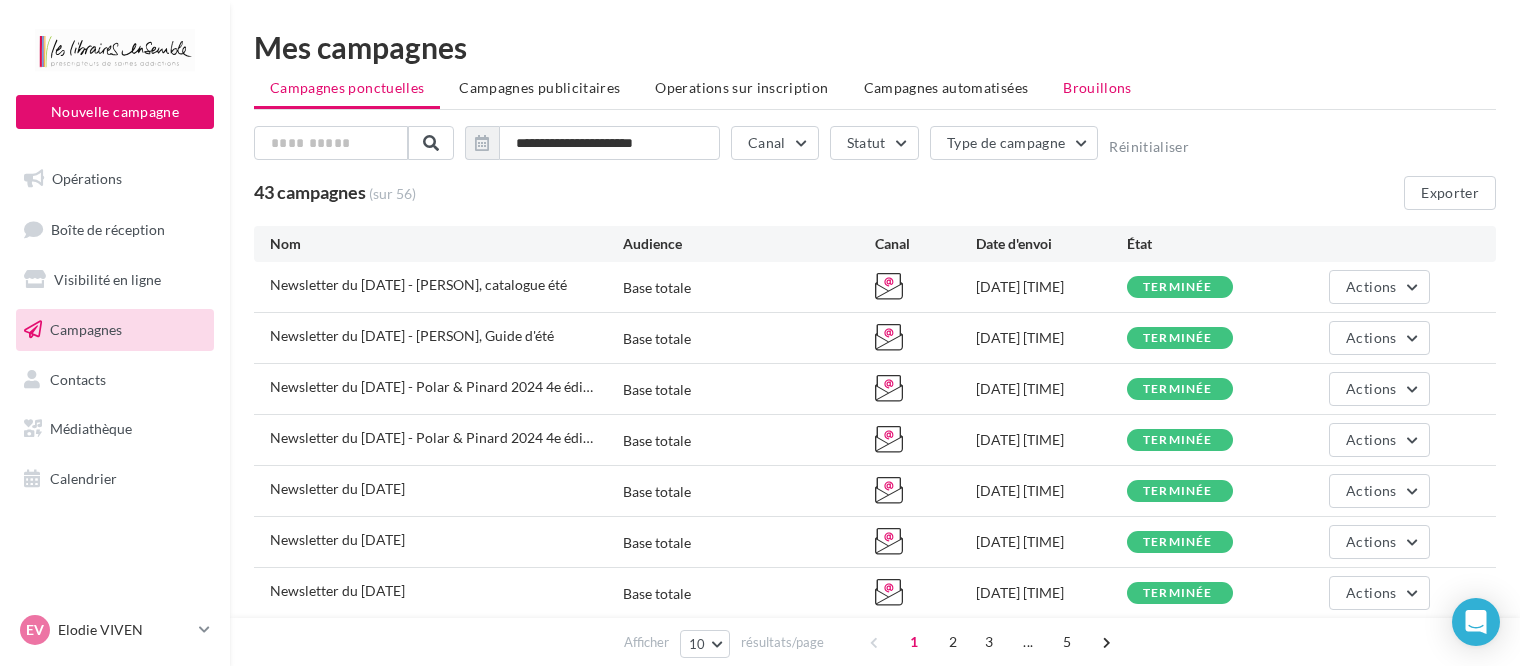 click on "Brouillons" at bounding box center [1097, 87] 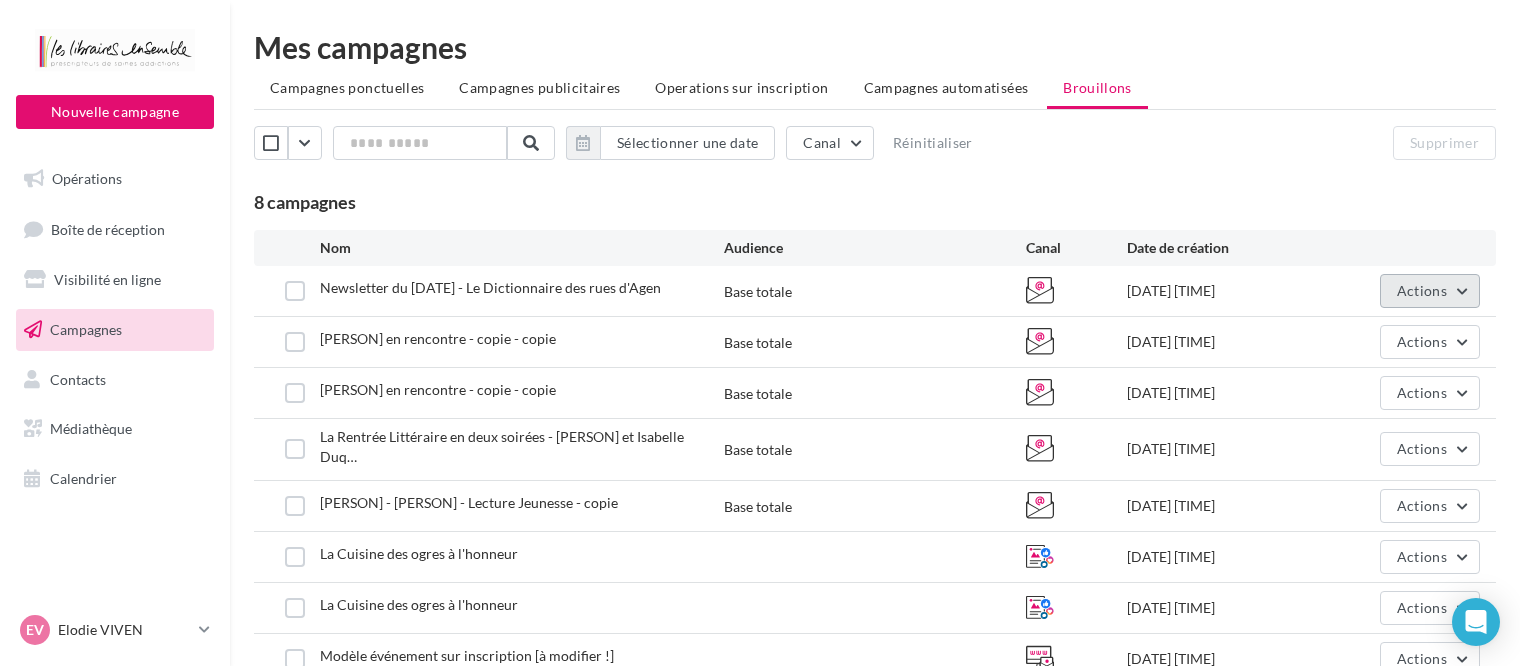 click on "Actions" at bounding box center (1422, 290) 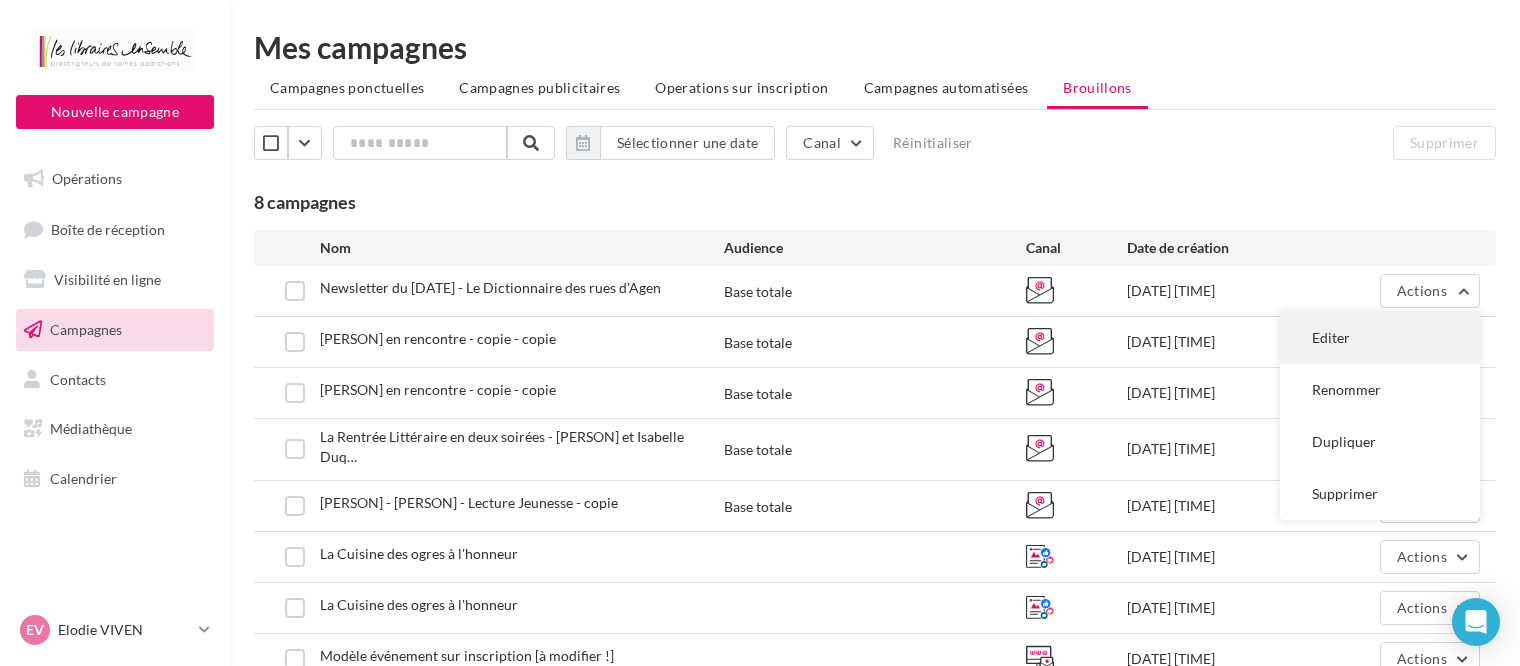 click on "Editer" at bounding box center [1380, 338] 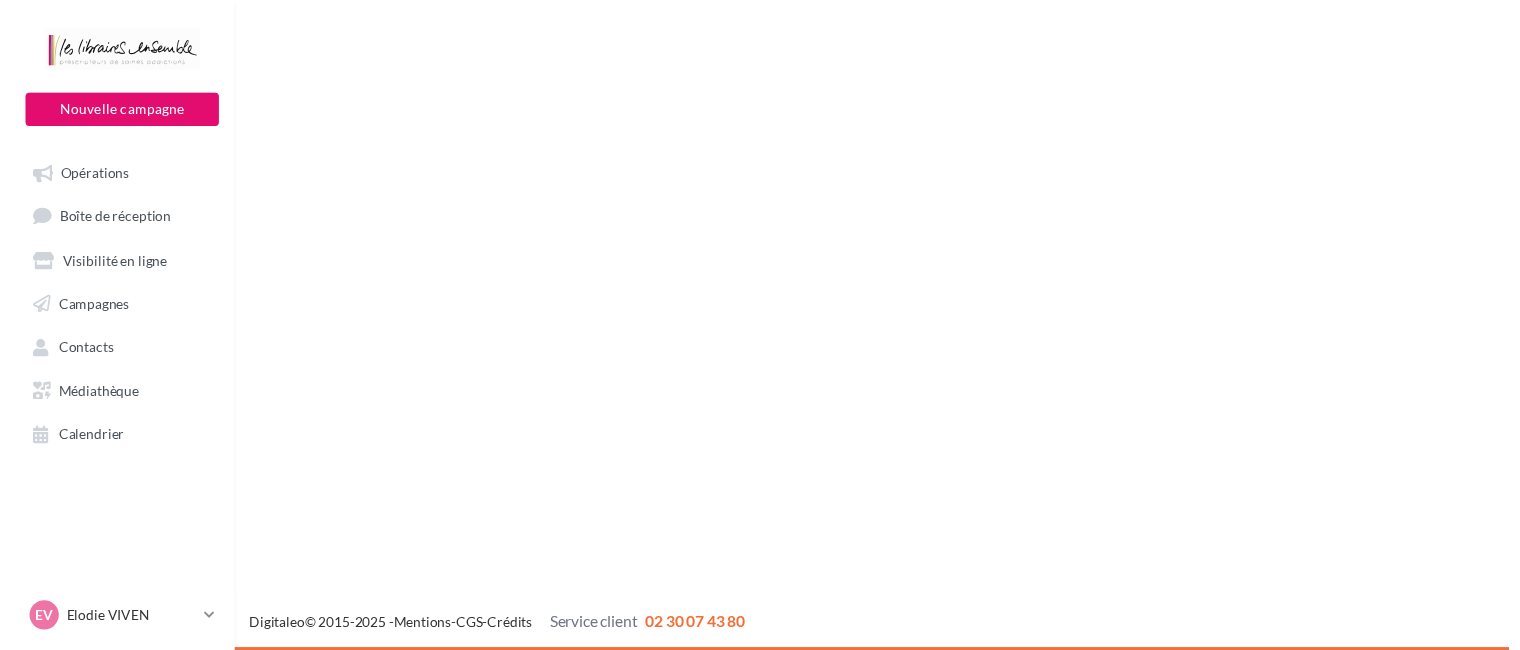 scroll, scrollTop: 0, scrollLeft: 0, axis: both 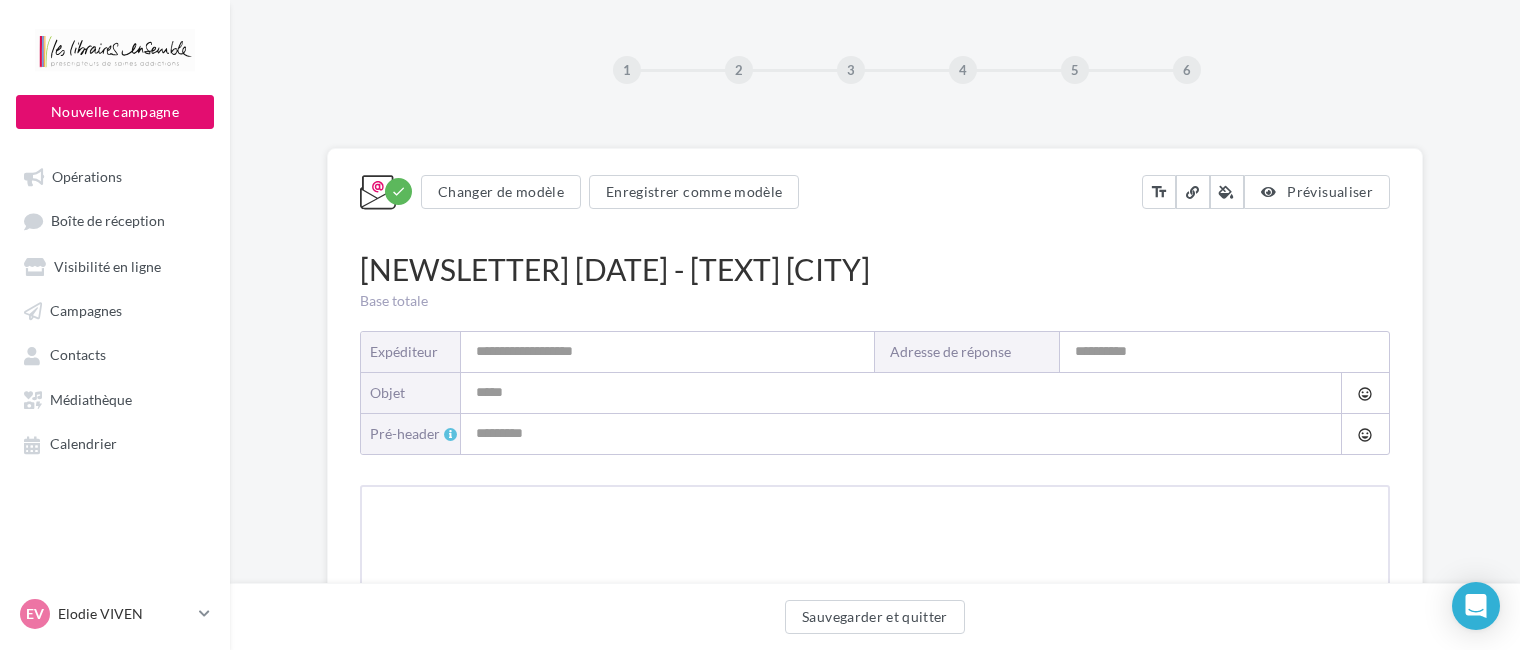 type on "**********" 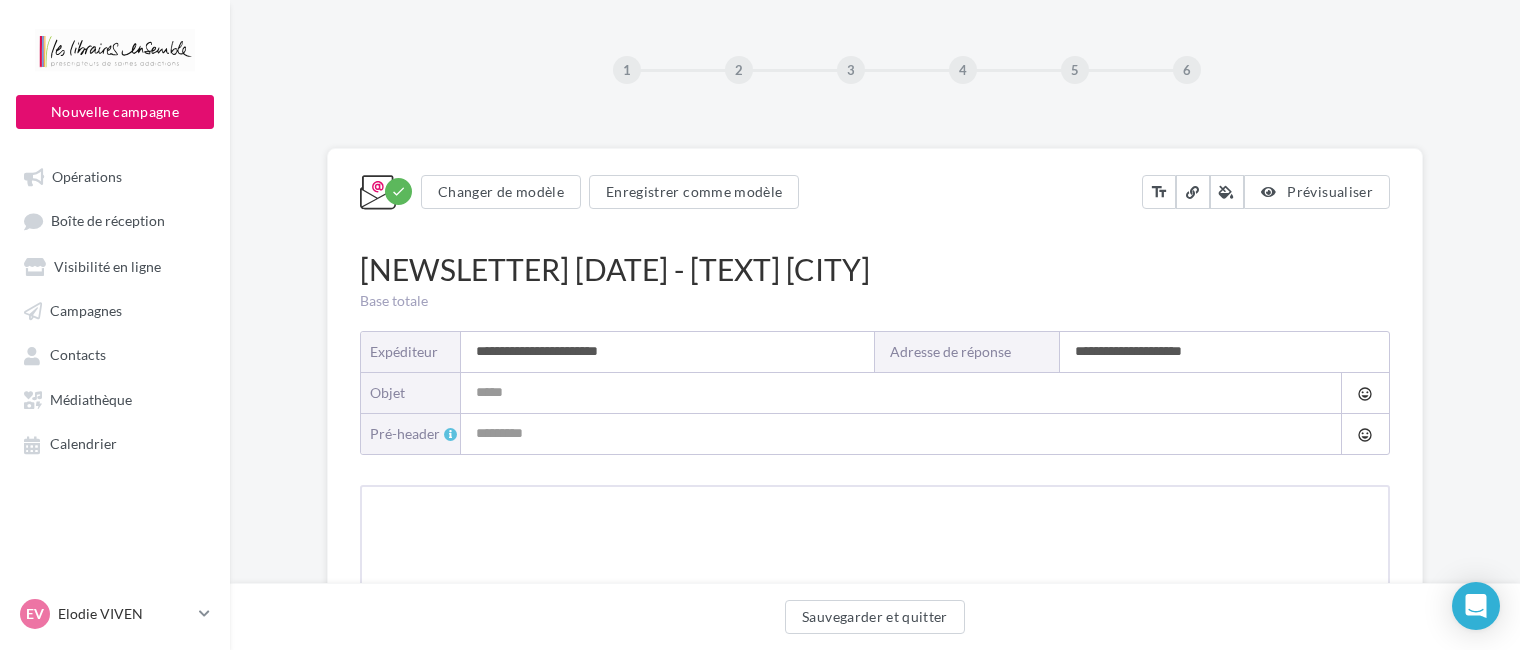 type on "**********" 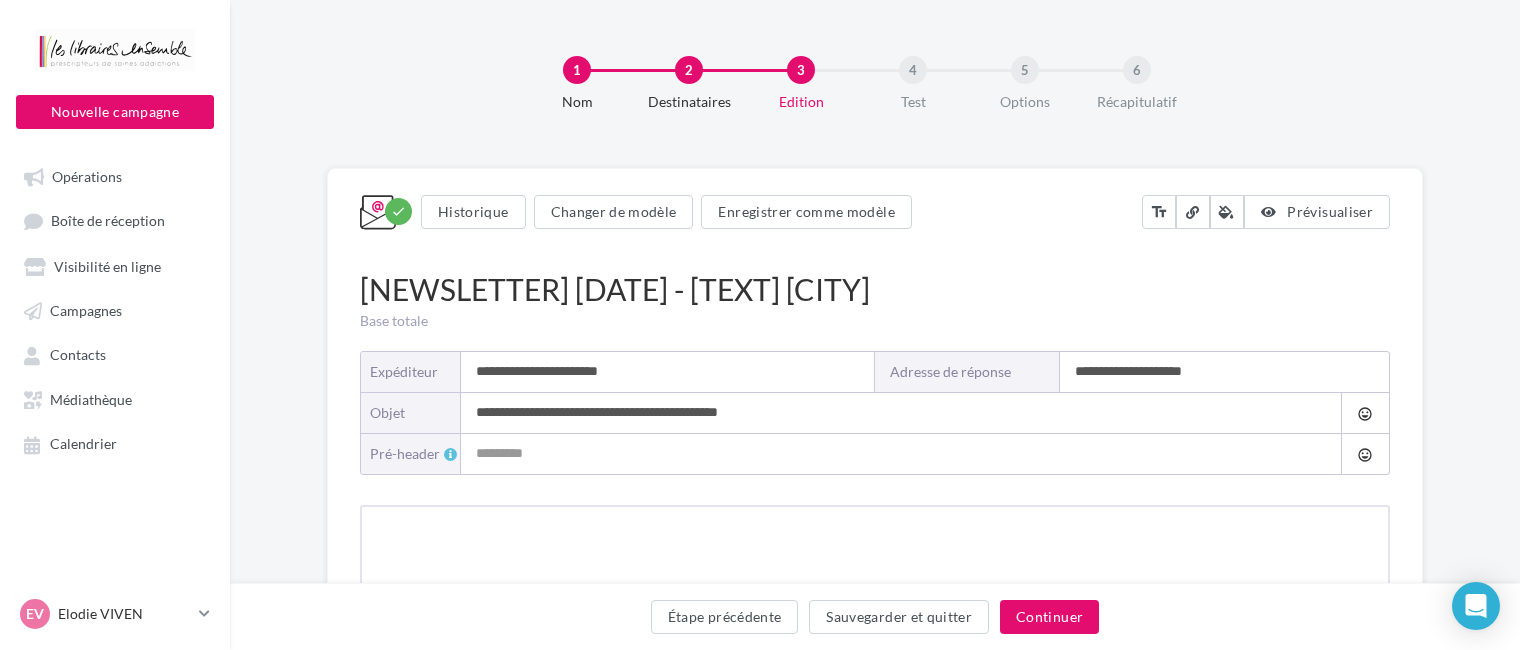 type on "**********" 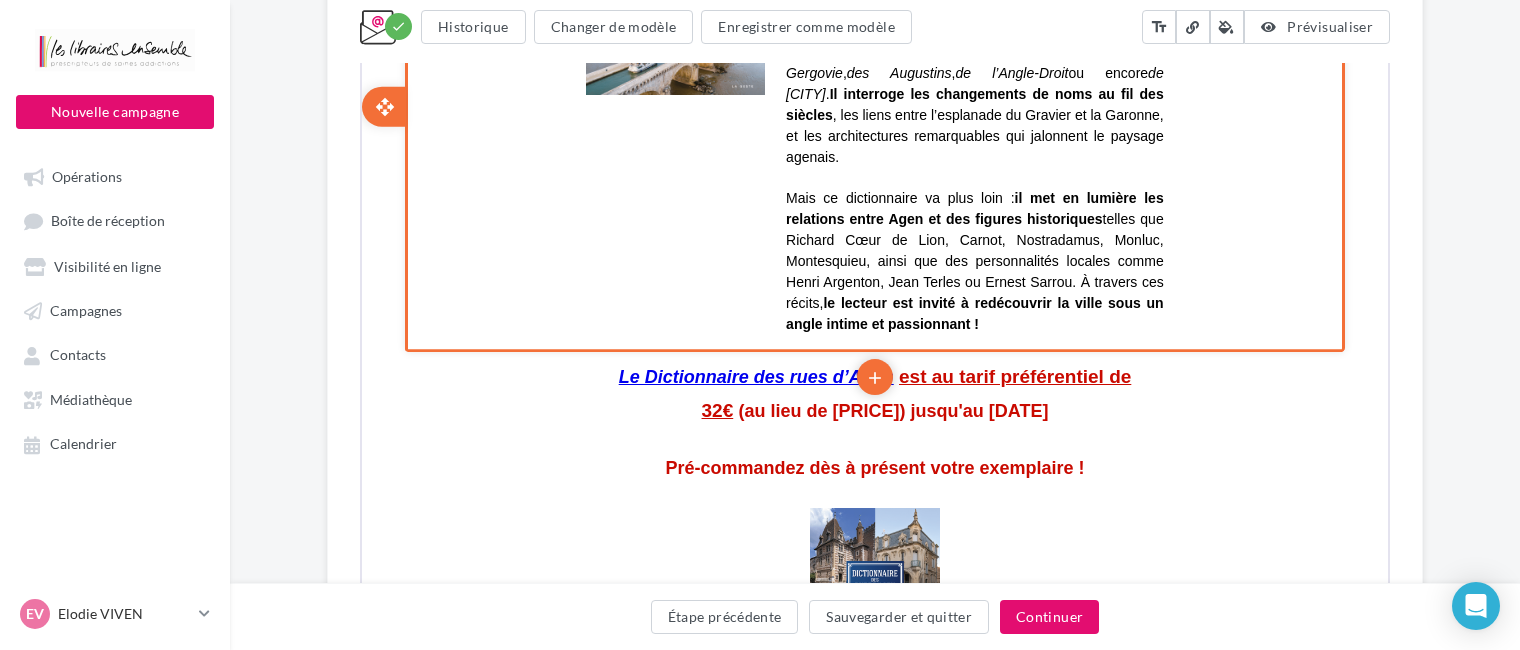 scroll, scrollTop: 1172, scrollLeft: 0, axis: vertical 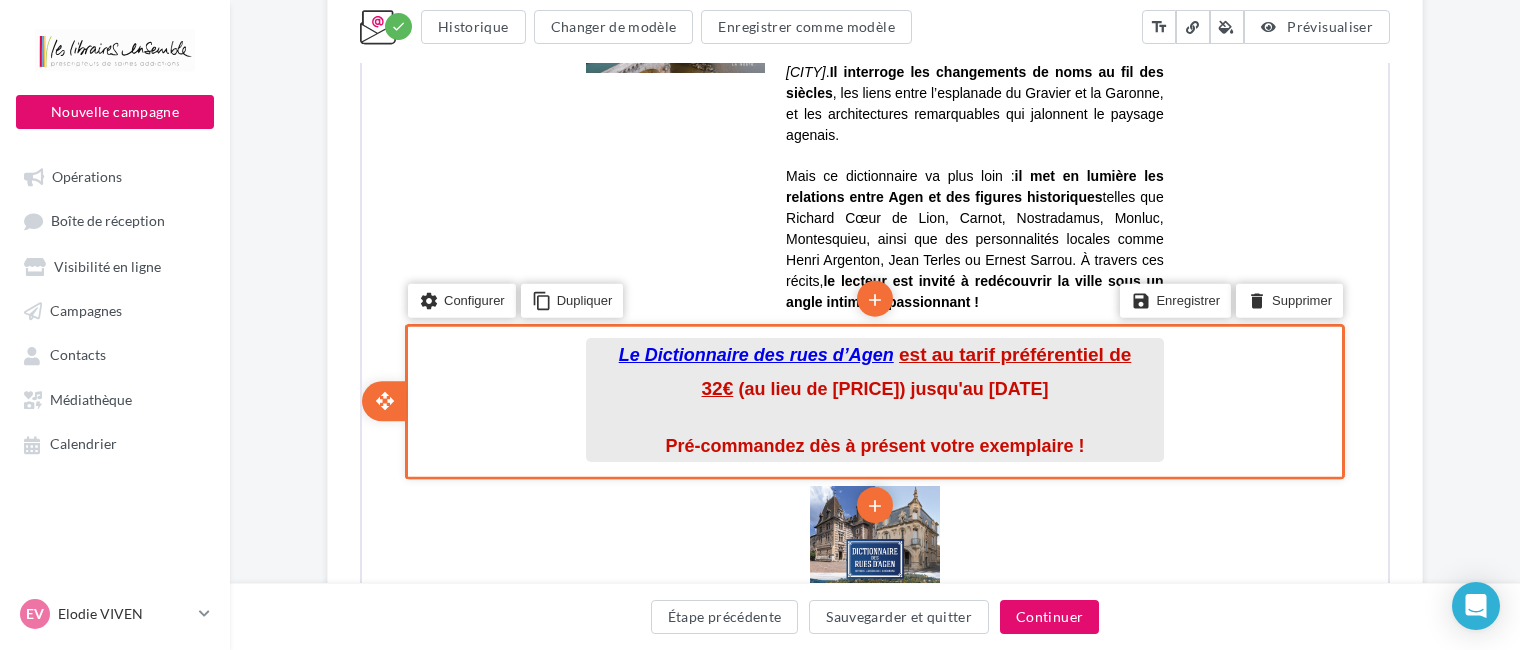click on "est au tarif préférentiel de 32€" at bounding box center (915, 369) 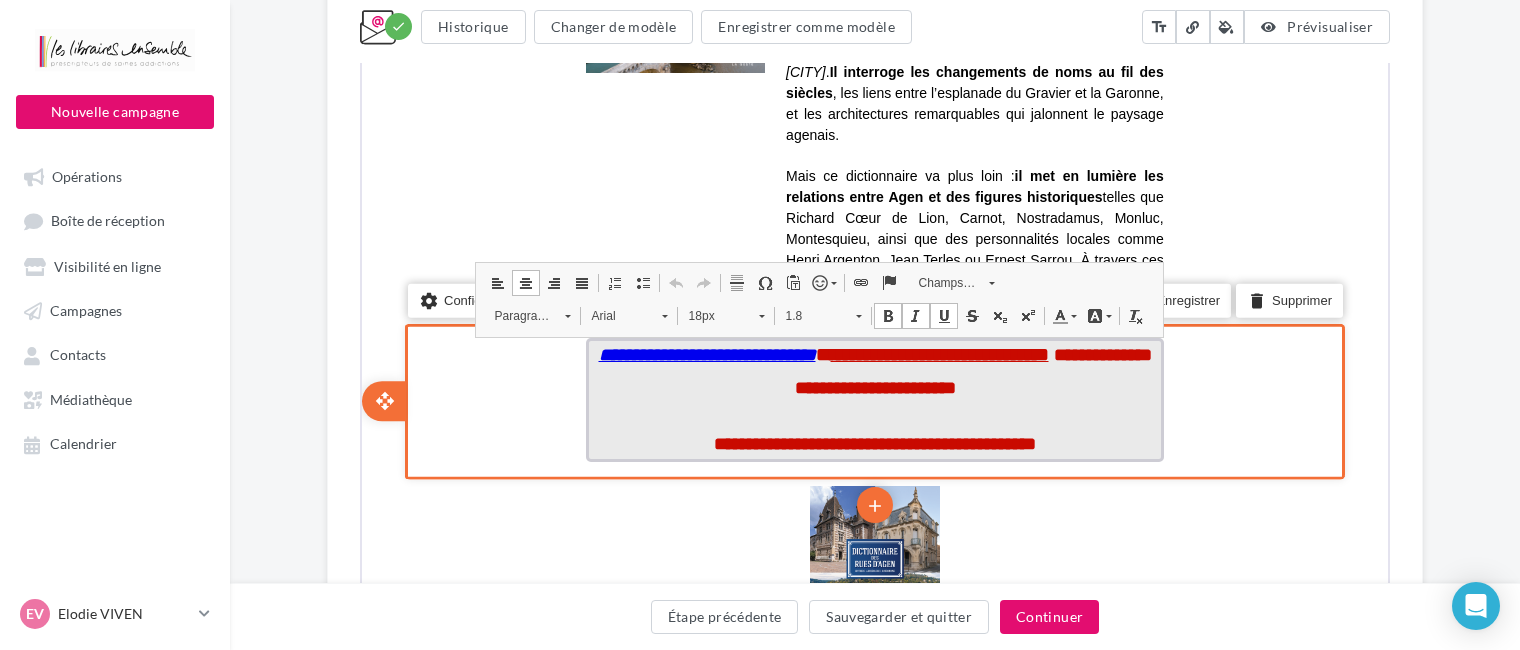 click on "**********" at bounding box center [873, 369] 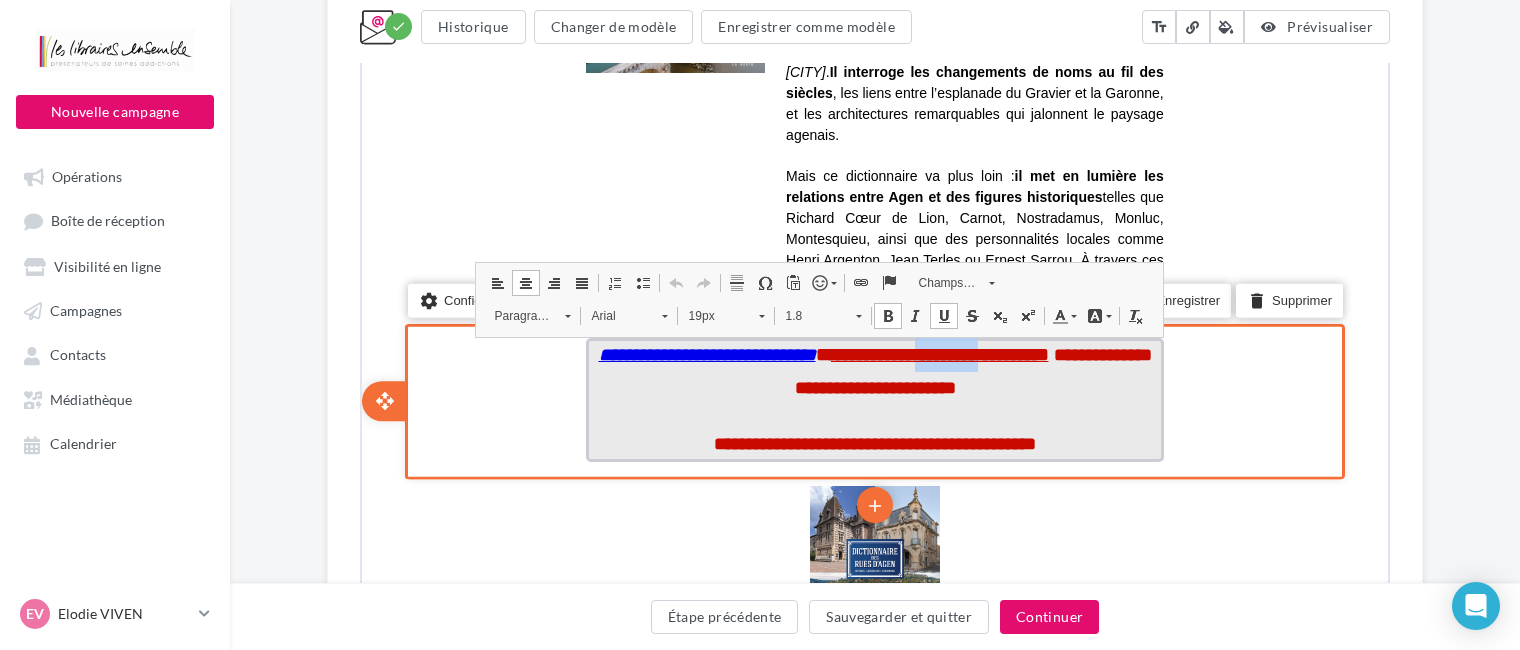 drag, startPoint x: 1078, startPoint y: 346, endPoint x: 1003, endPoint y: 353, distance: 75.32596 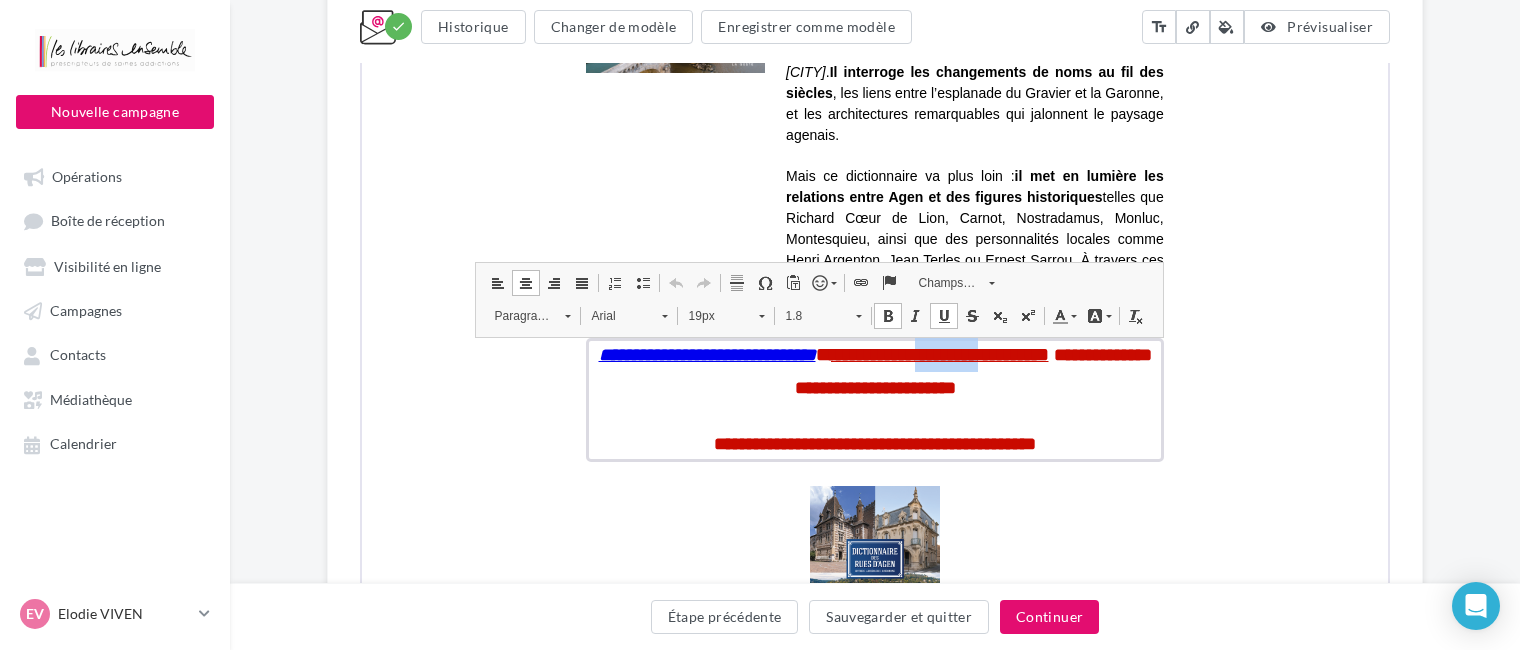 type 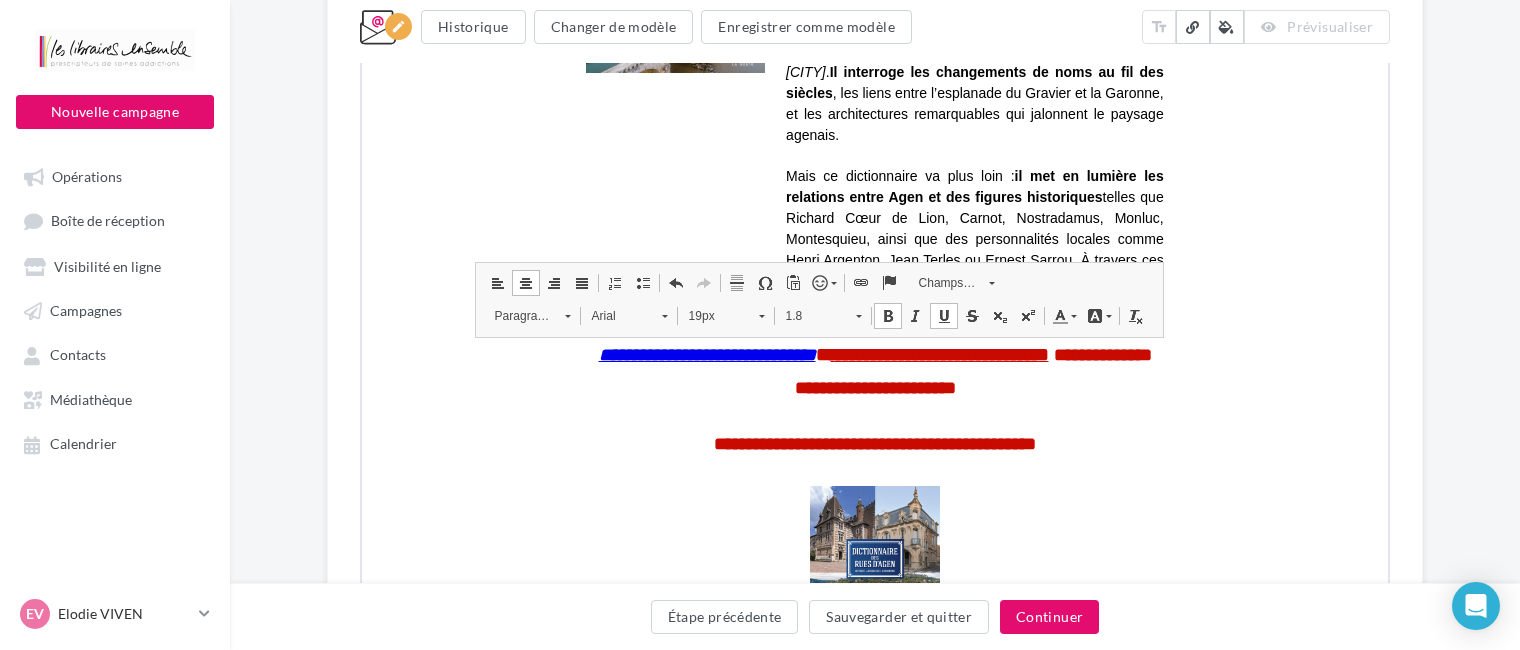 drag, startPoint x: 1391, startPoint y: 298, endPoint x: 1020, endPoint y: 969, distance: 766.7346 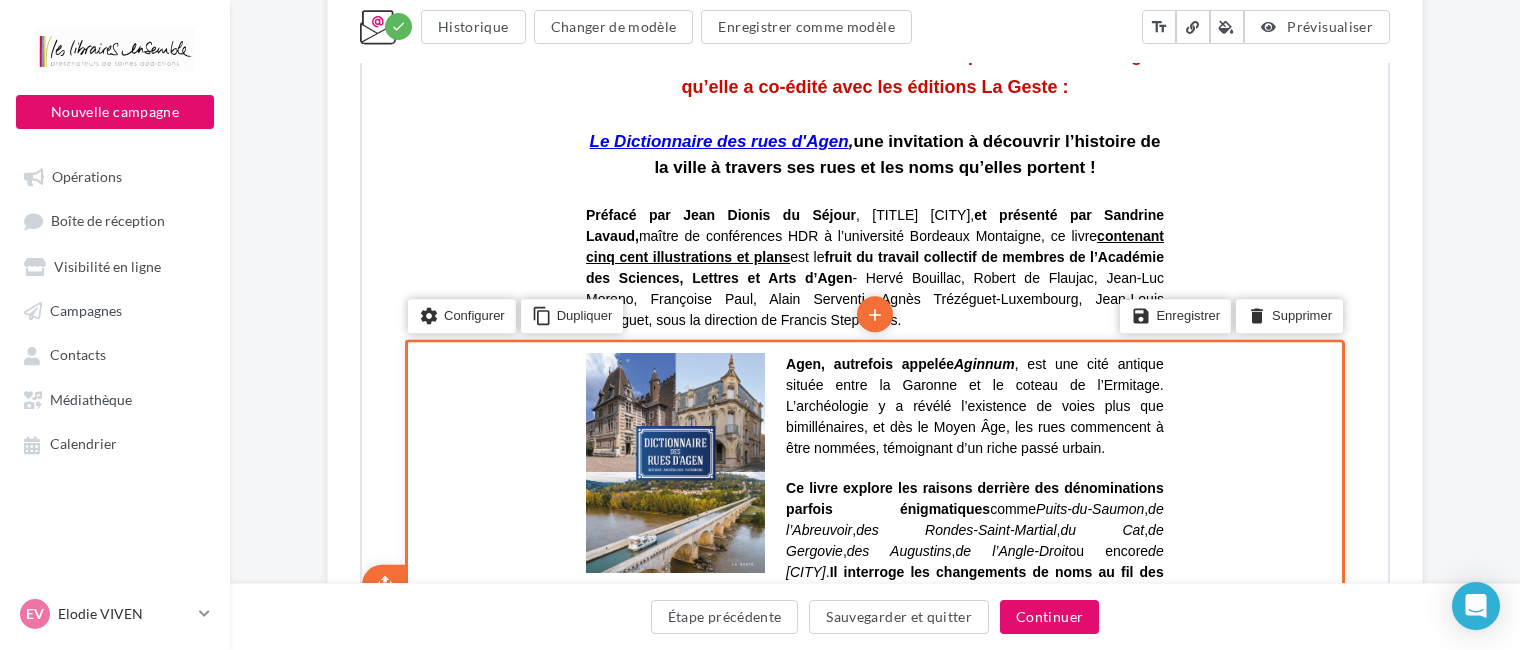 scroll, scrollTop: 572, scrollLeft: 0, axis: vertical 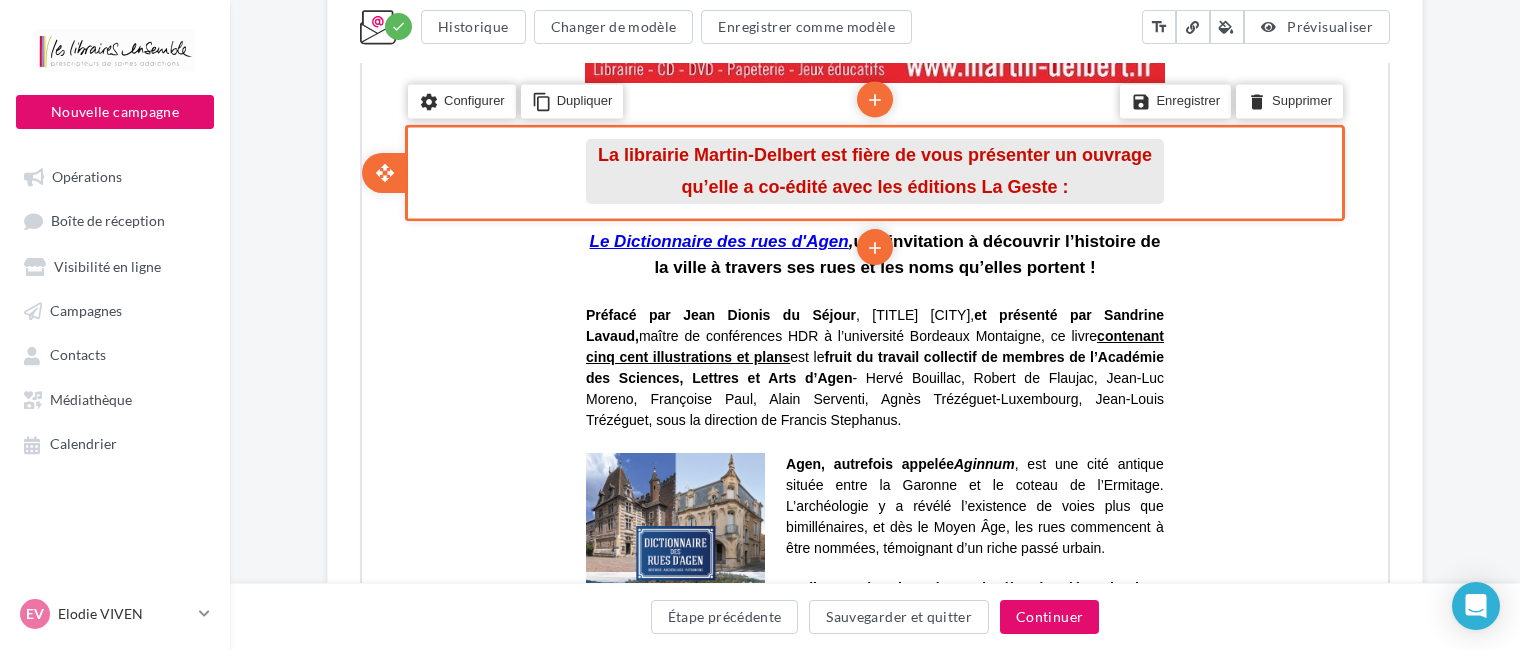 click on "qu’elle a co-édité avec les éditions La Geste :" at bounding box center (872, 185) 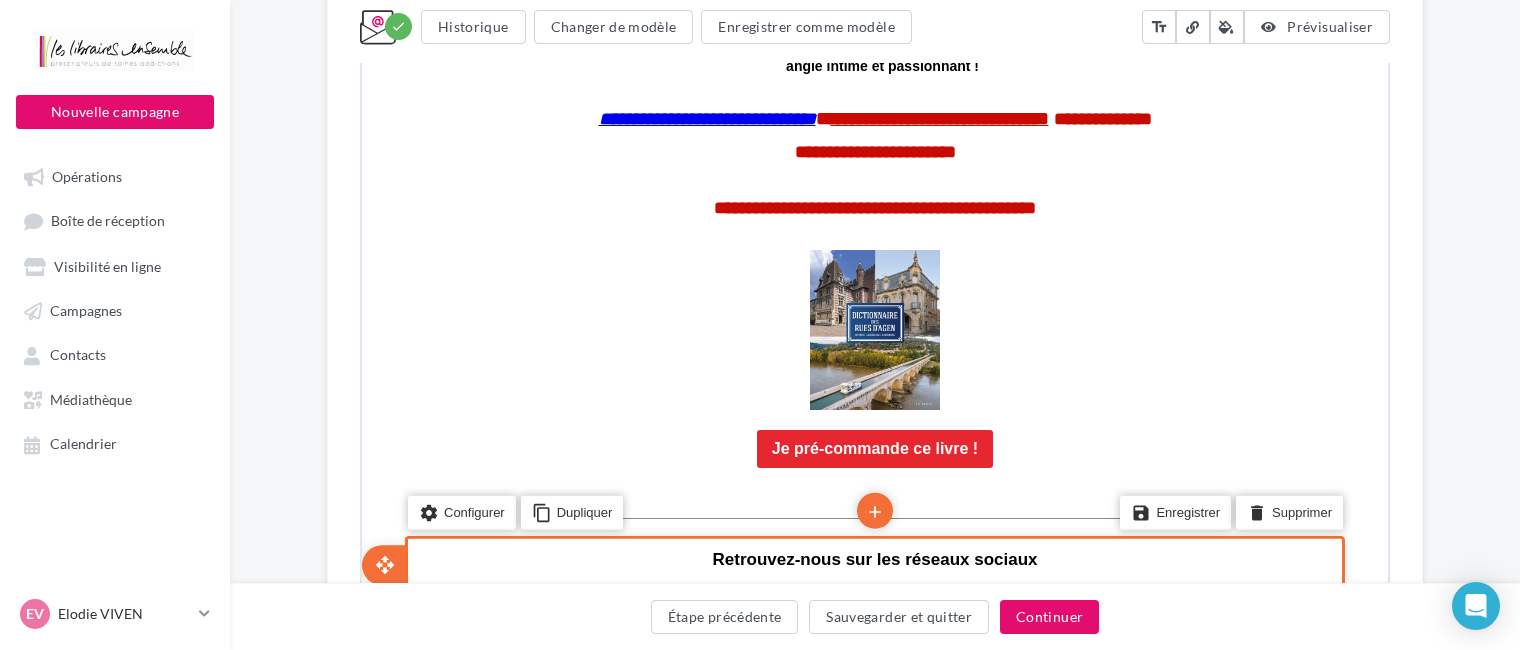 scroll, scrollTop: 1372, scrollLeft: 0, axis: vertical 